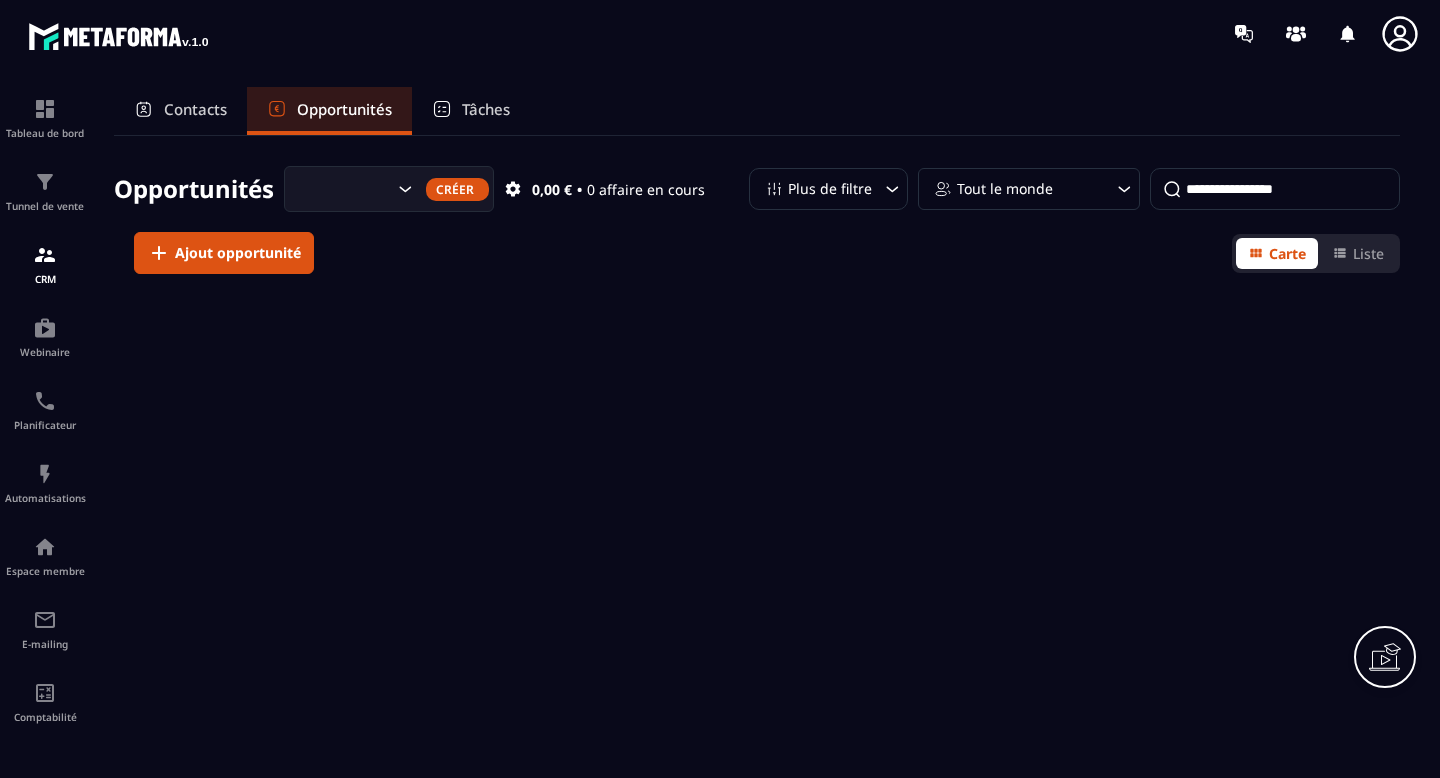 scroll, scrollTop: 0, scrollLeft: 0, axis: both 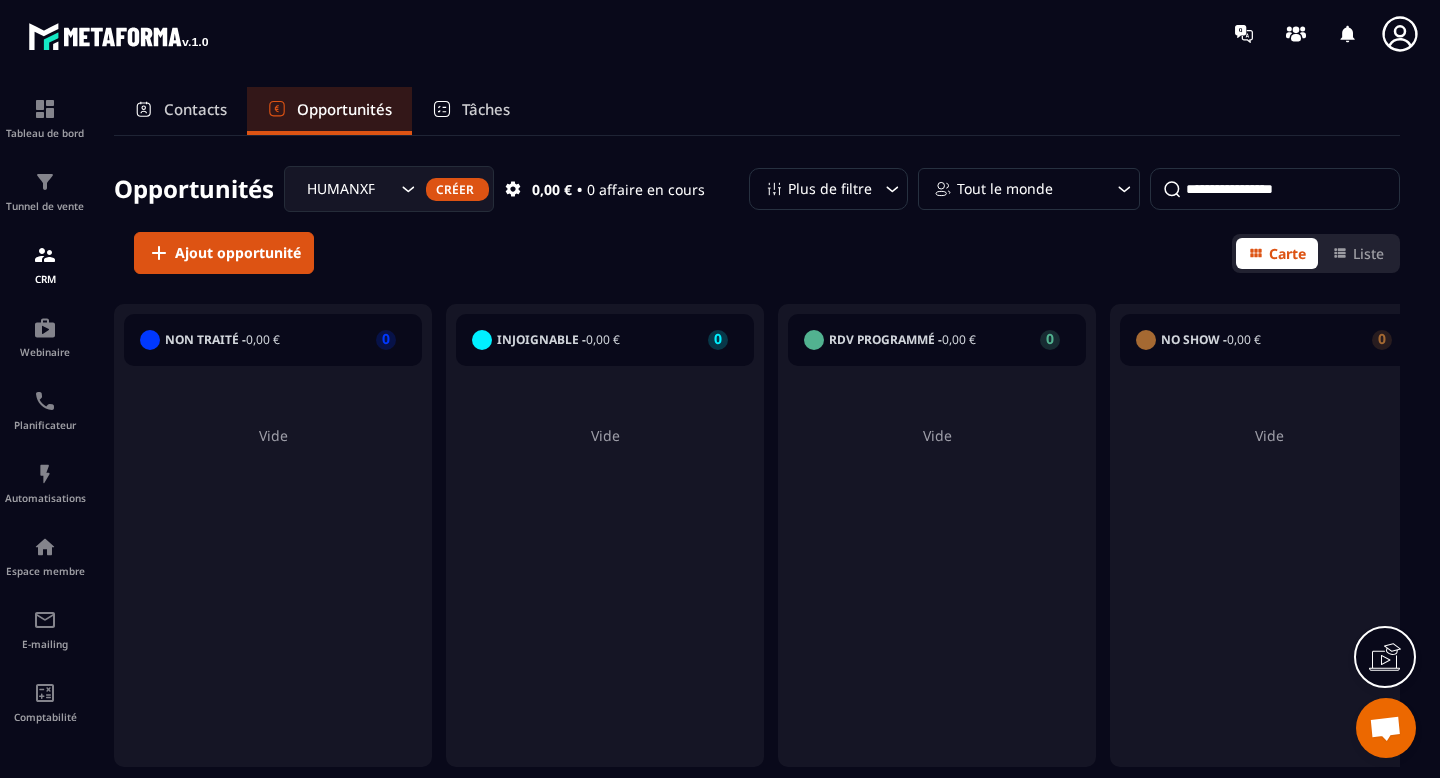 click on "Contacts" at bounding box center (195, 109) 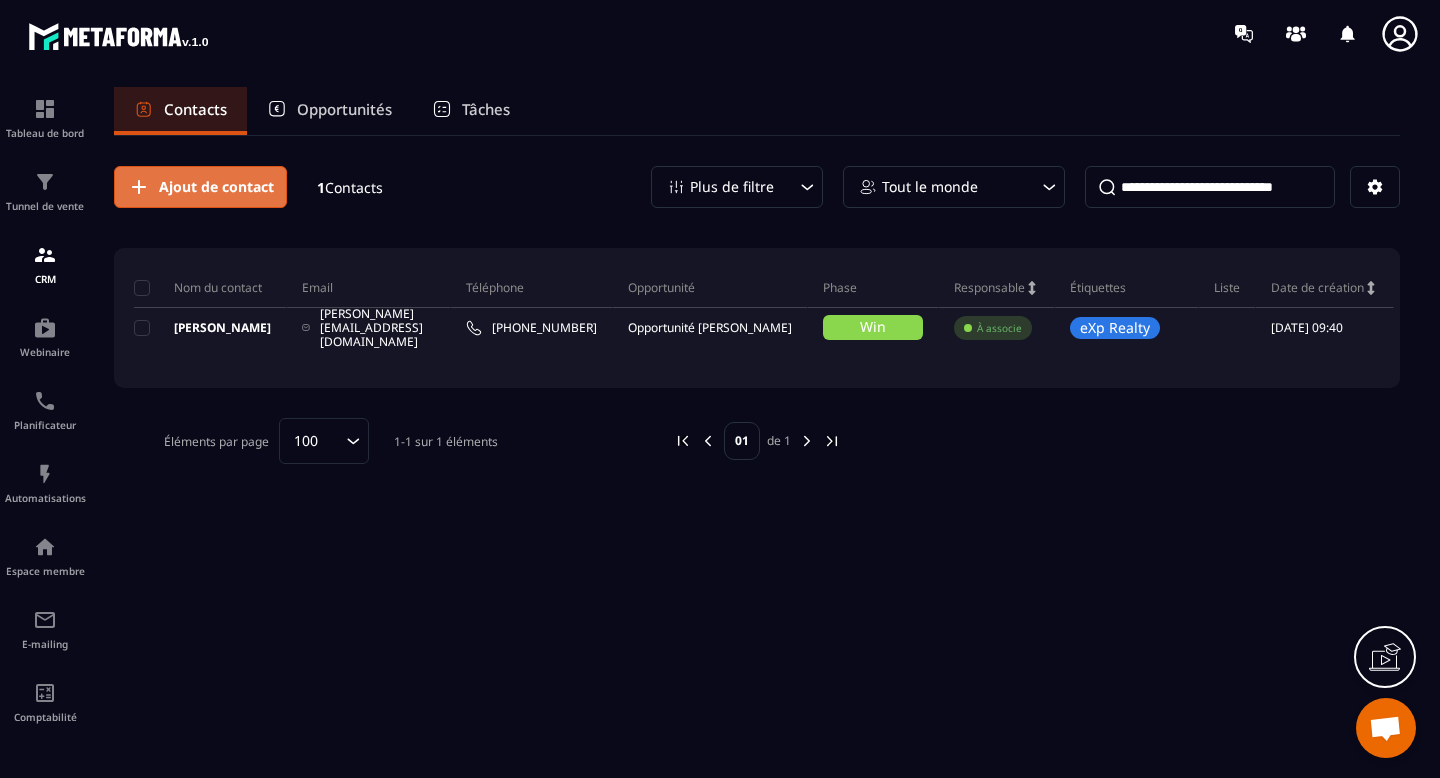 click on "Ajout de contact" at bounding box center [216, 187] 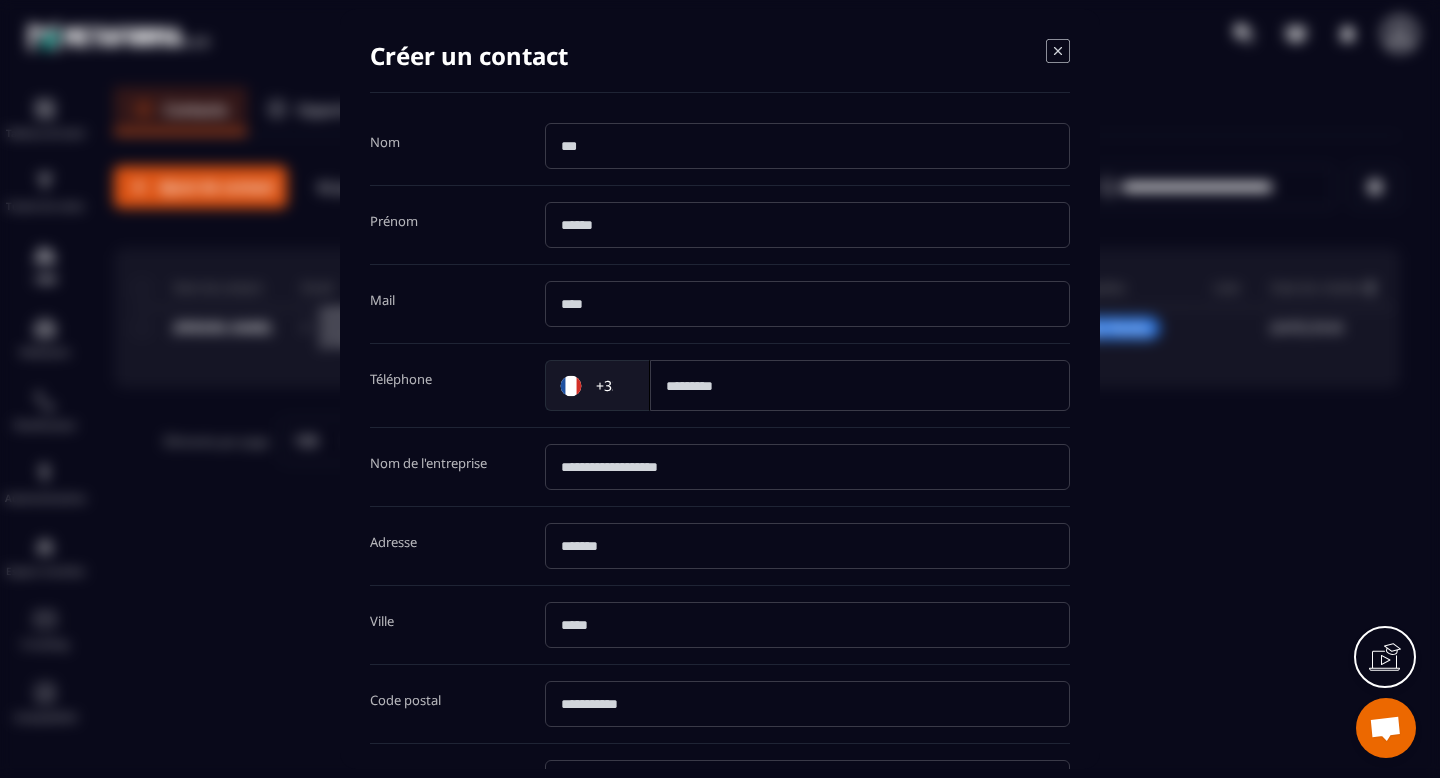 click at bounding box center (807, 146) 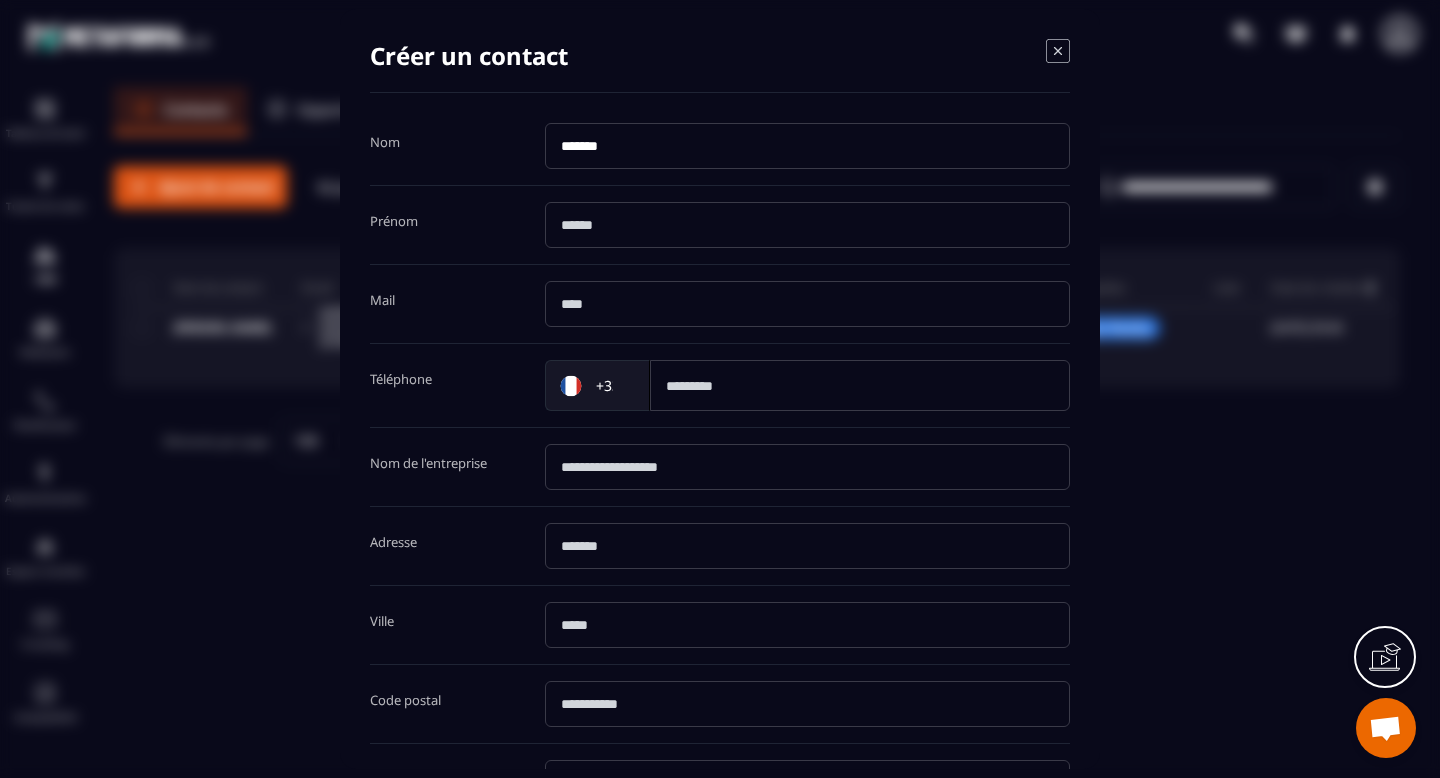 type on "*******" 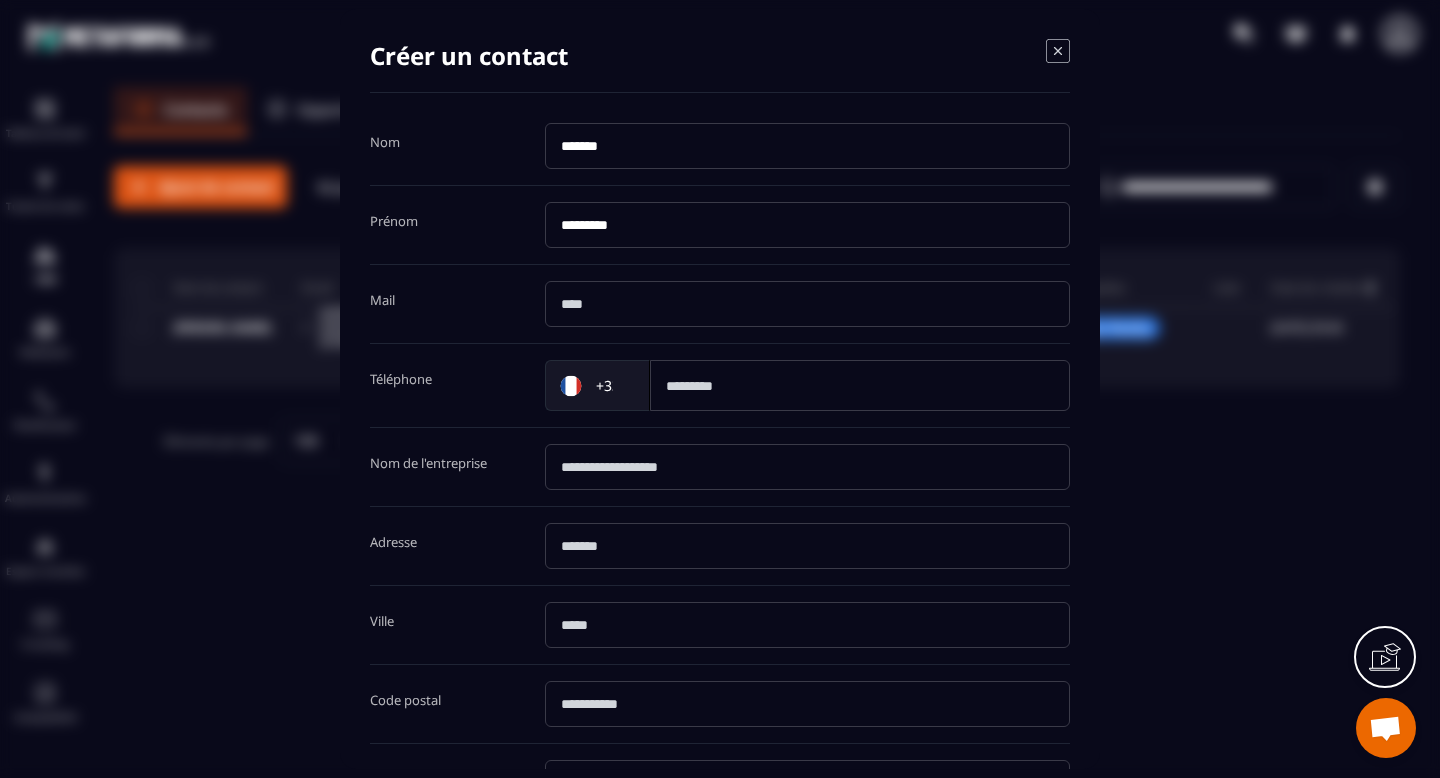 type on "*********" 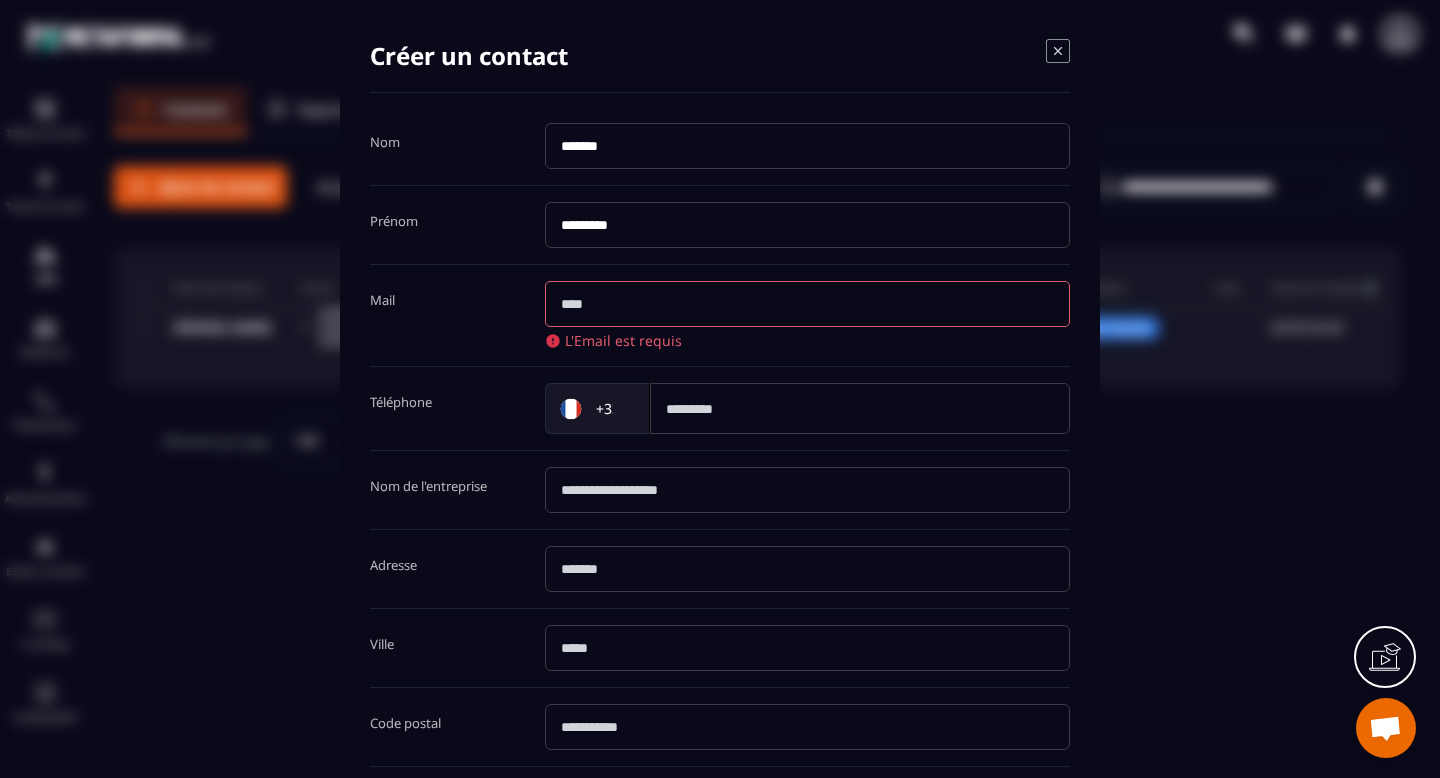 click at bounding box center (807, 304) 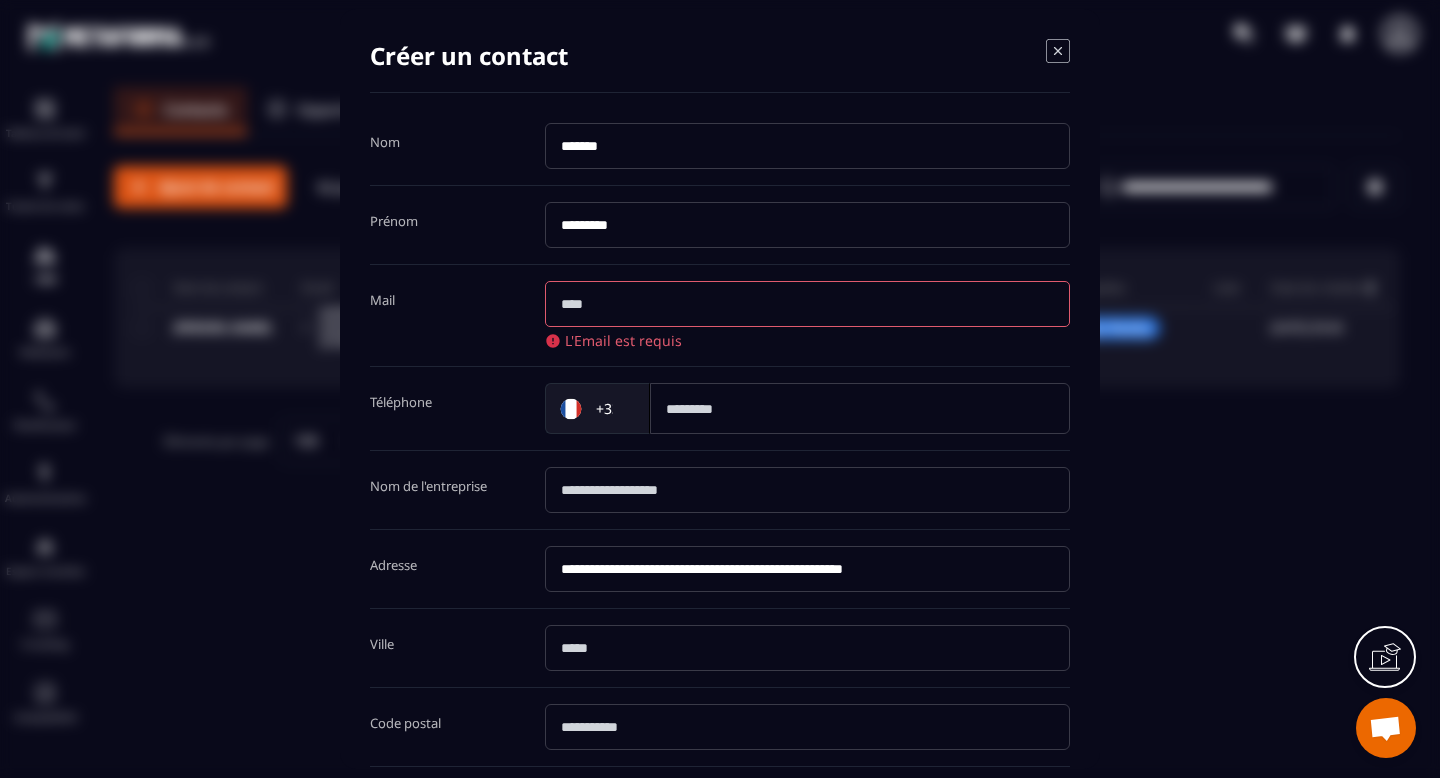 type on "**********" 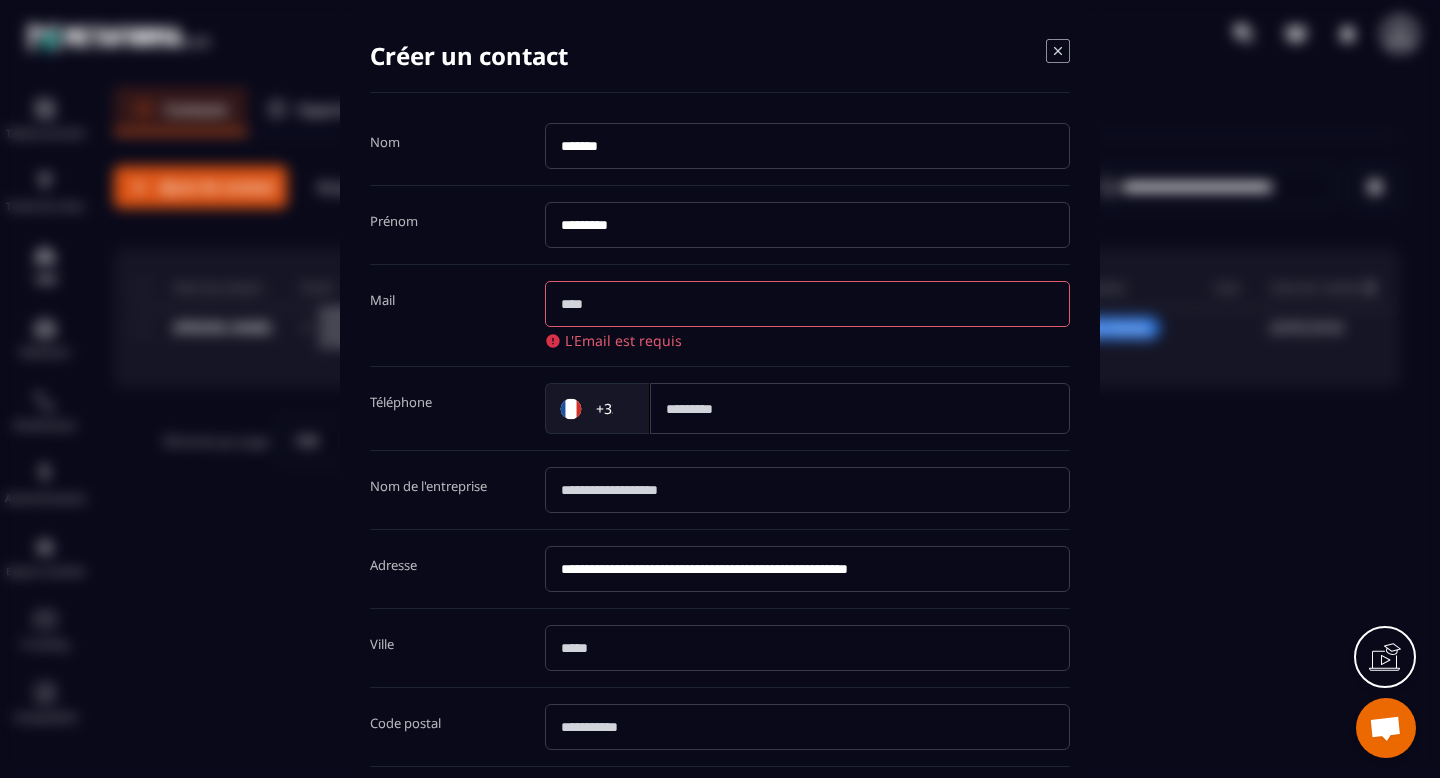 drag, startPoint x: 672, startPoint y: 572, endPoint x: 678, endPoint y: 687, distance: 115.15642 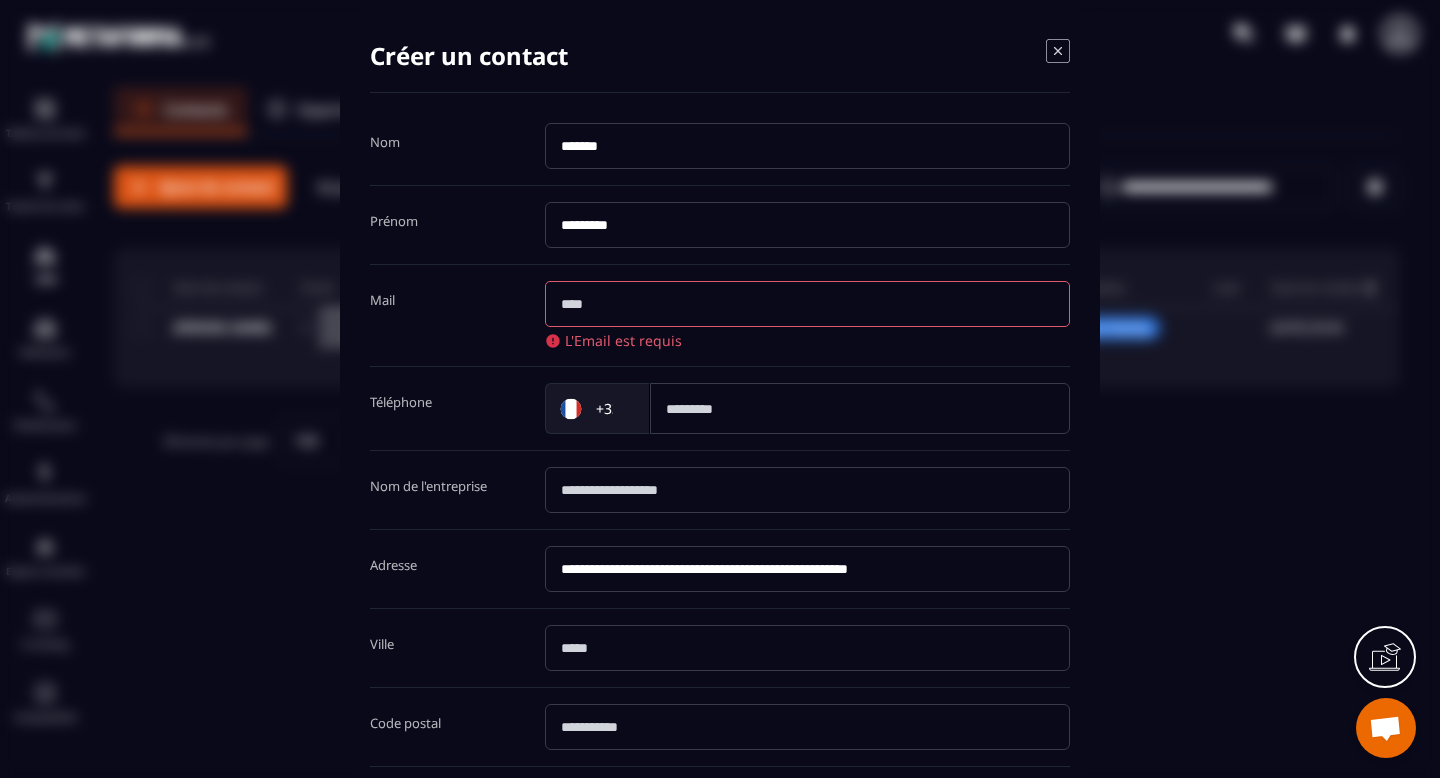 click on "**********" at bounding box center (720, 563) 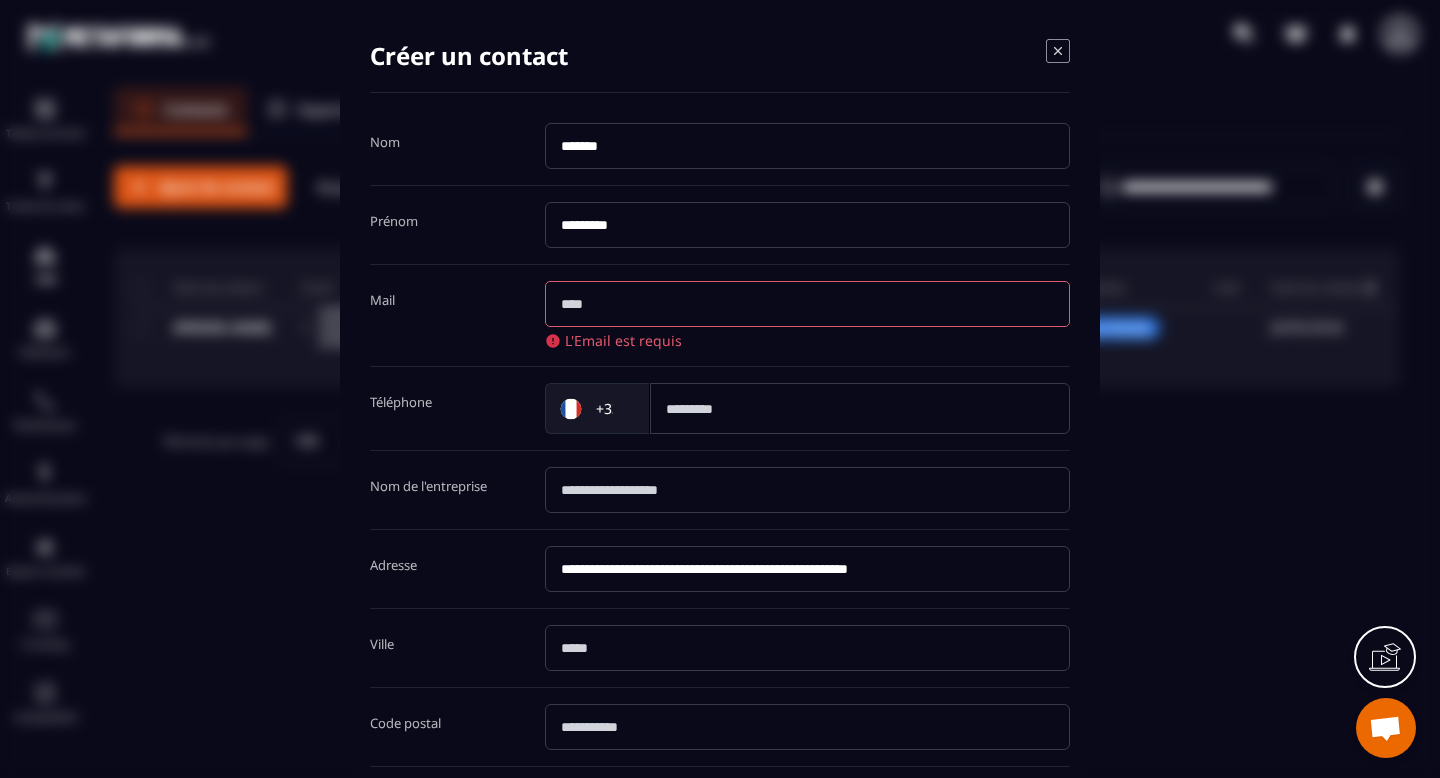 drag, startPoint x: 1010, startPoint y: 575, endPoint x: 543, endPoint y: 559, distance: 467.27402 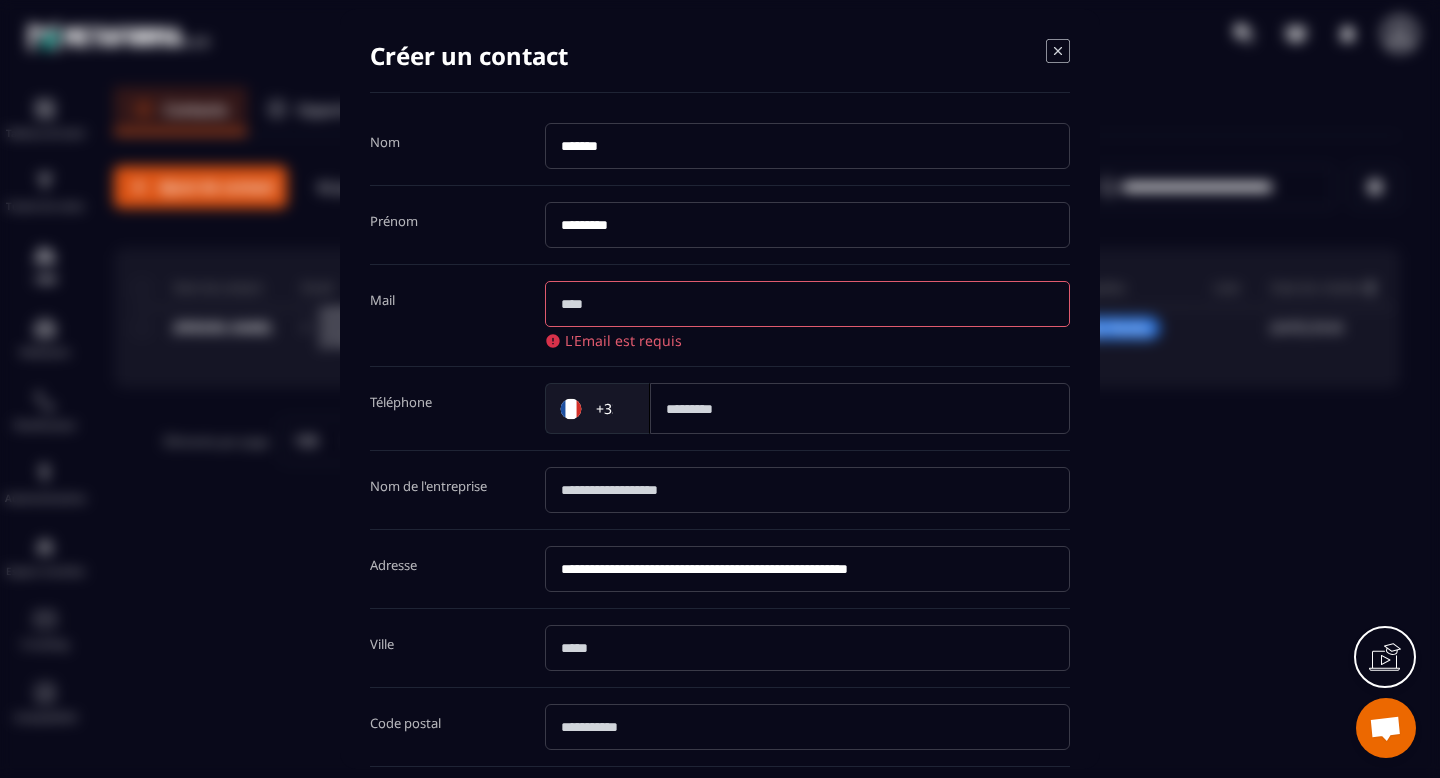 click on "**********" at bounding box center [807, 569] 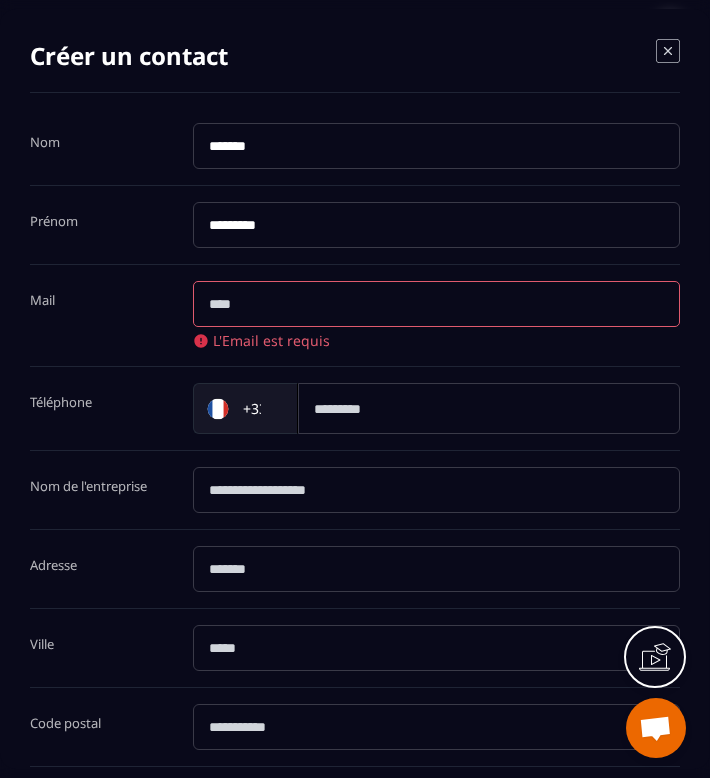 paste on "**********" 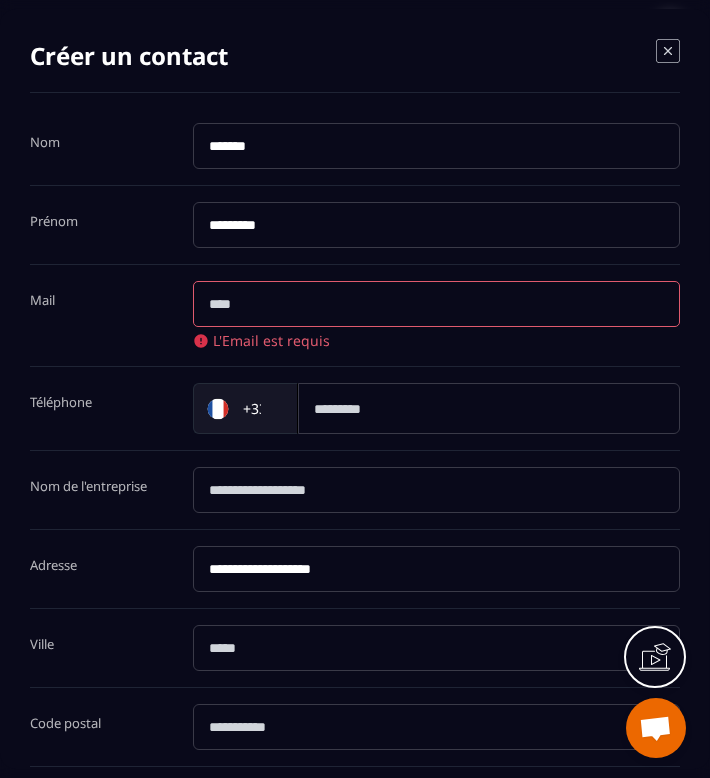 type on "**********" 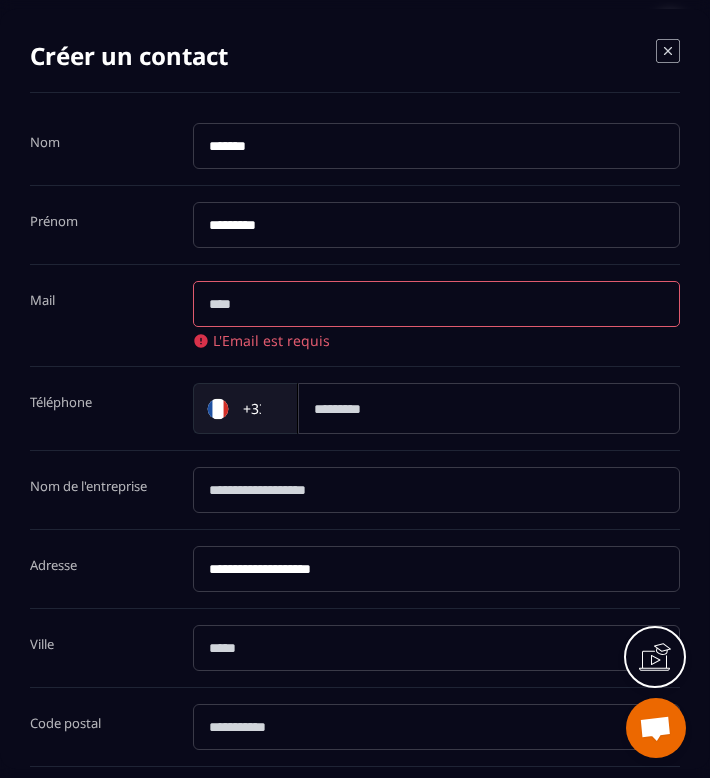 paste on "**********" 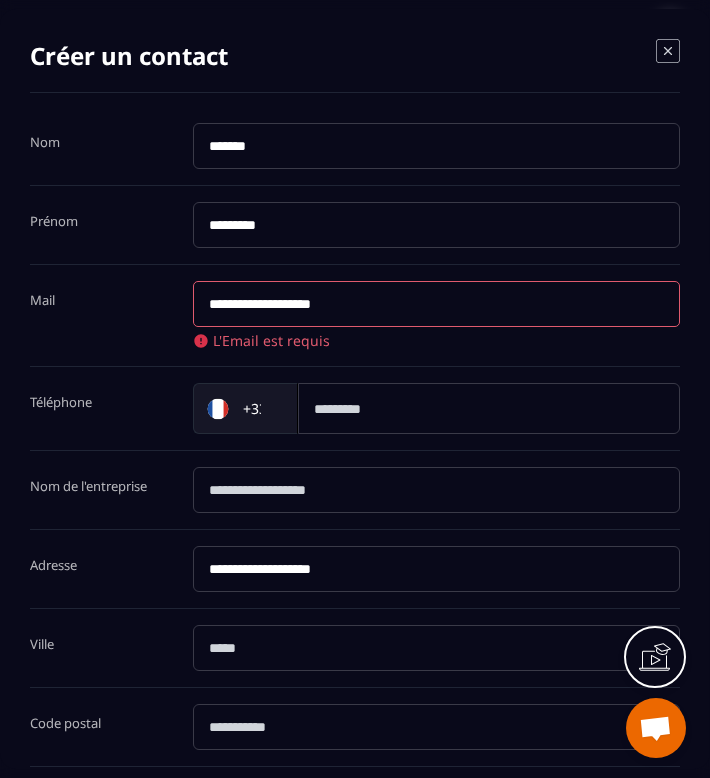 type on "**********" 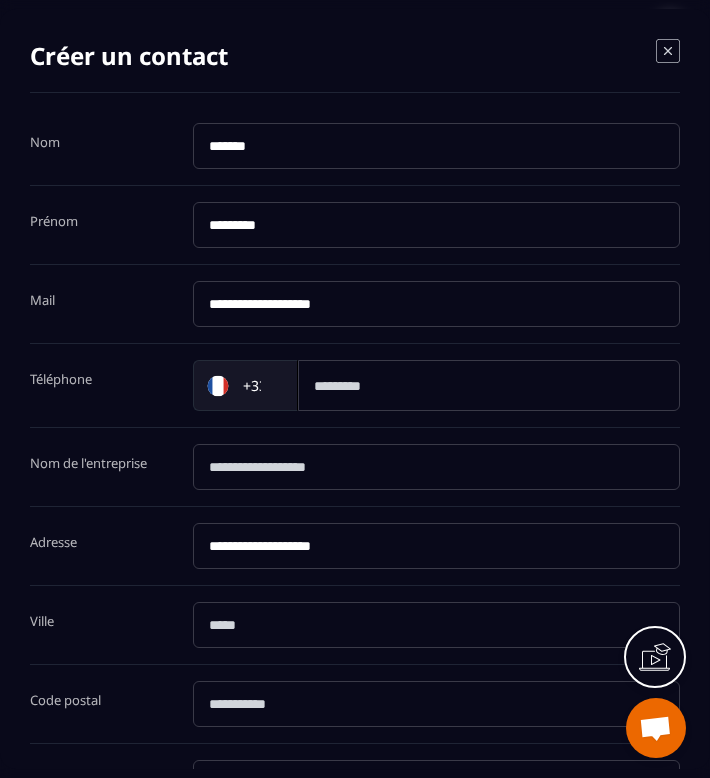 paste on "**********" 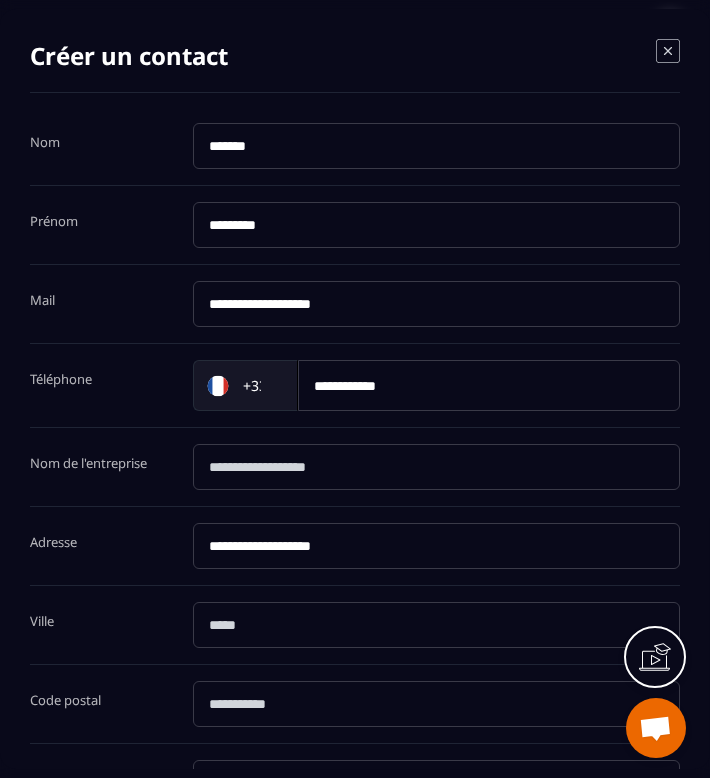 type on "**********" 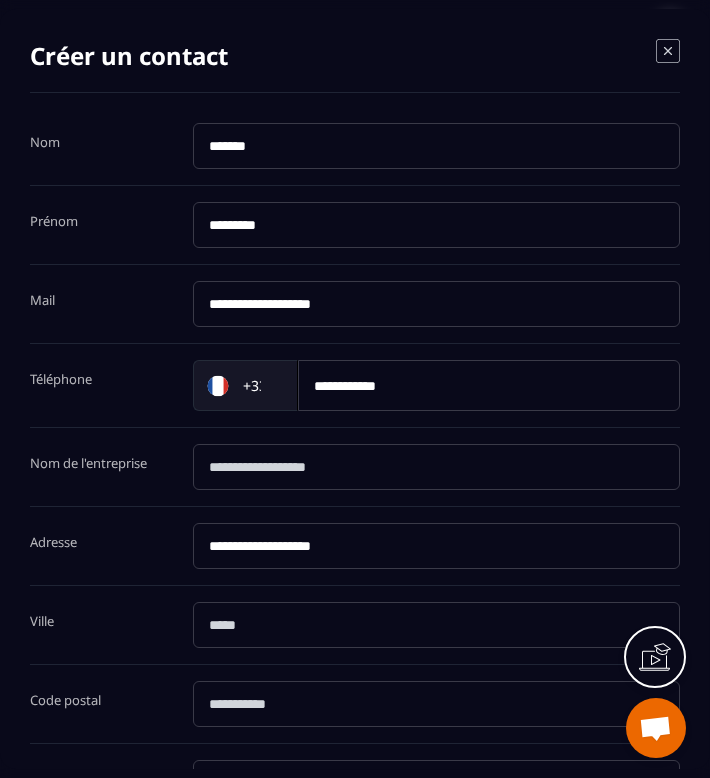 click at bounding box center [437, 467] 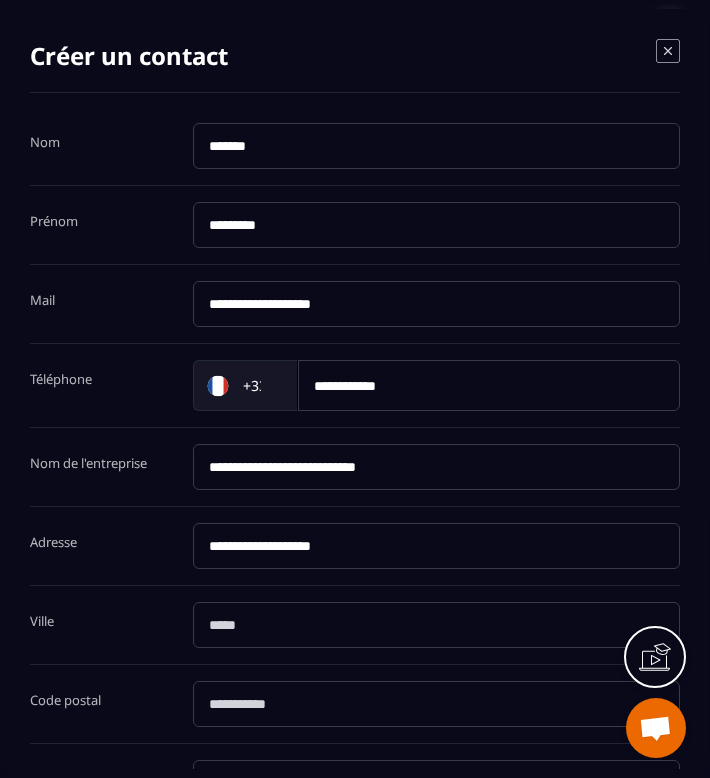 type on "**********" 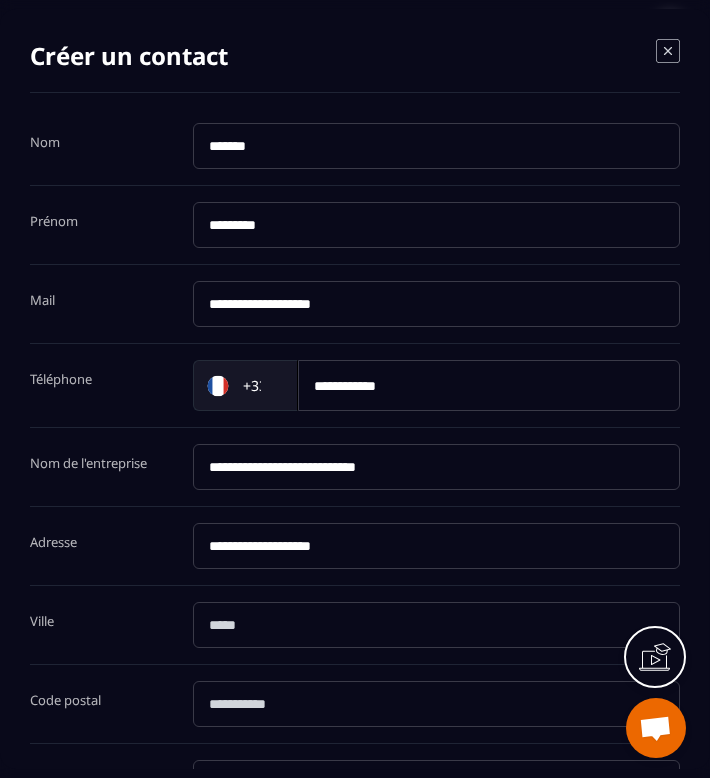 click on "**********" at bounding box center (437, 546) 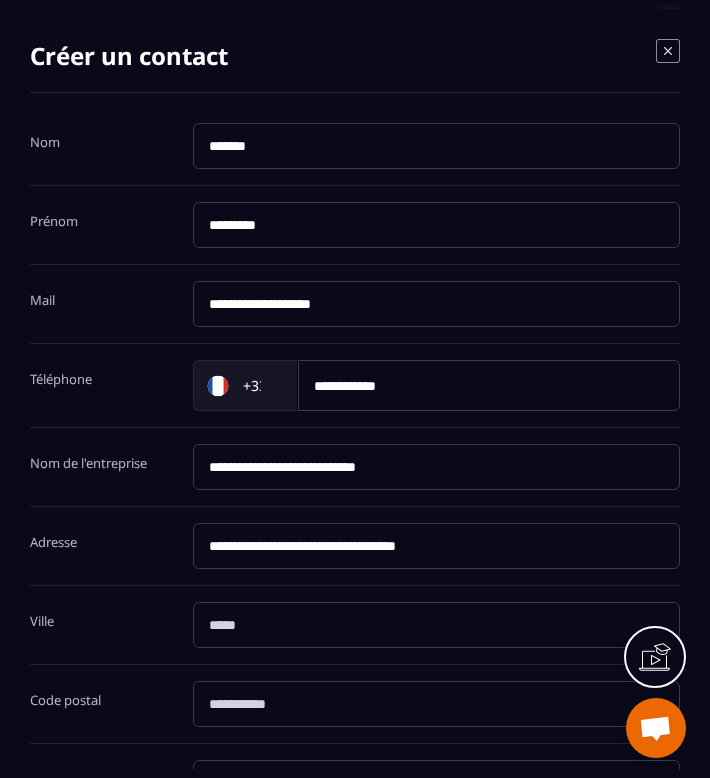 drag, startPoint x: 537, startPoint y: 550, endPoint x: 420, endPoint y: 546, distance: 117.06836 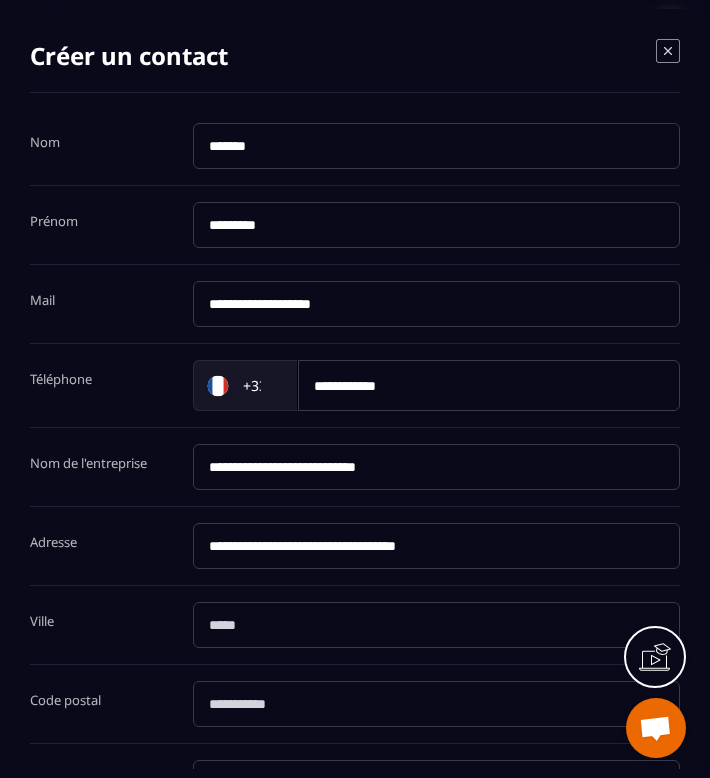click on "**********" at bounding box center (437, 546) 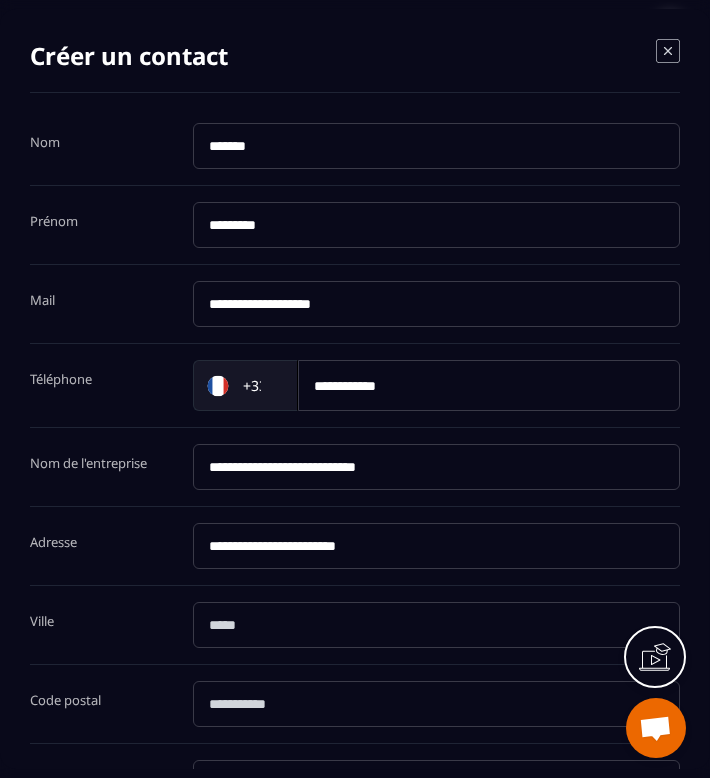 type on "**********" 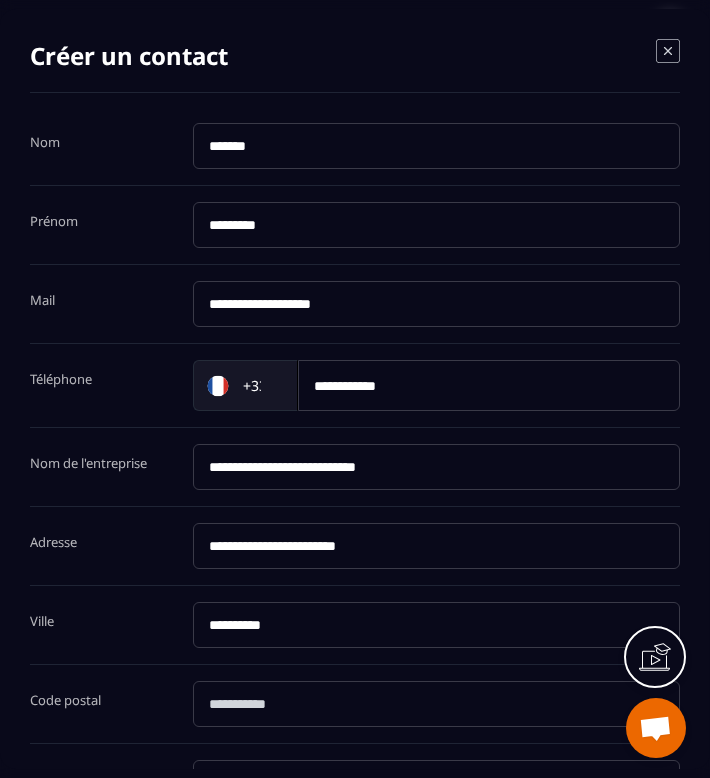 drag, startPoint x: 251, startPoint y: 622, endPoint x: 152, endPoint y: 619, distance: 99.04544 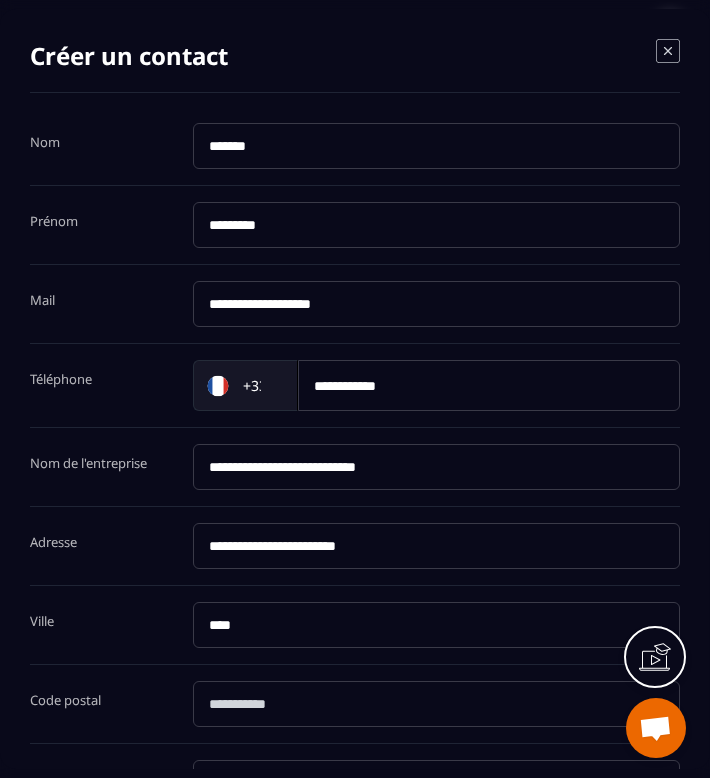 type on "****" 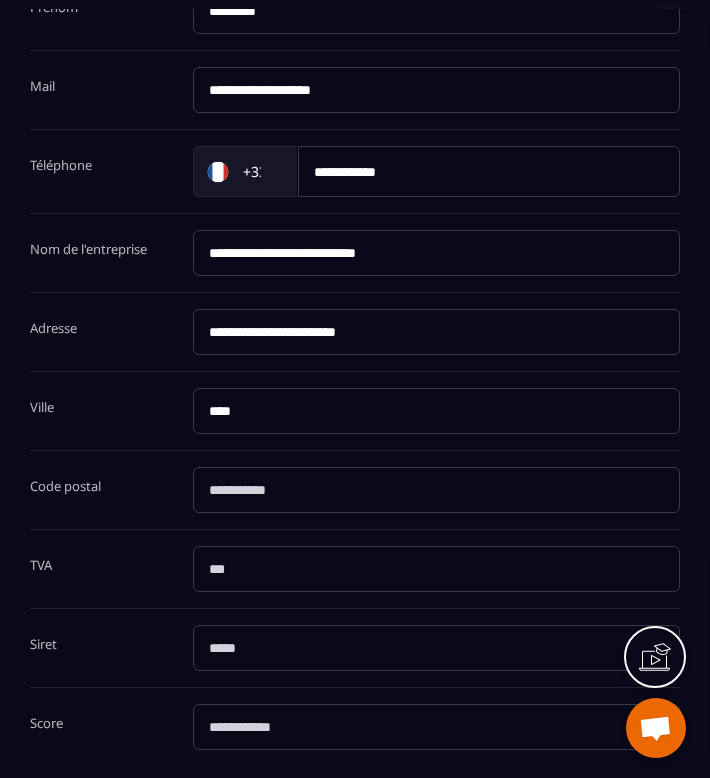 scroll, scrollTop: 240, scrollLeft: 0, axis: vertical 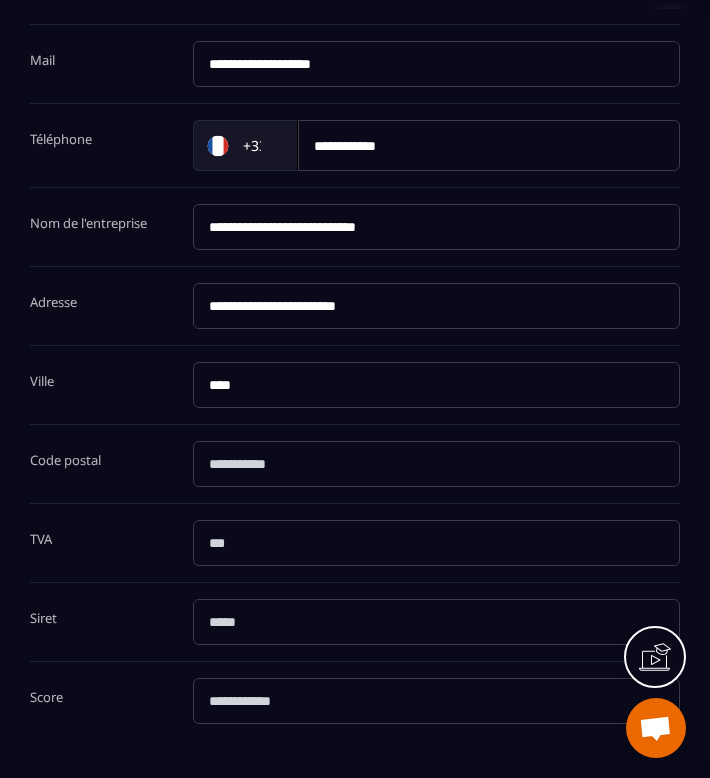 click at bounding box center (437, 543) 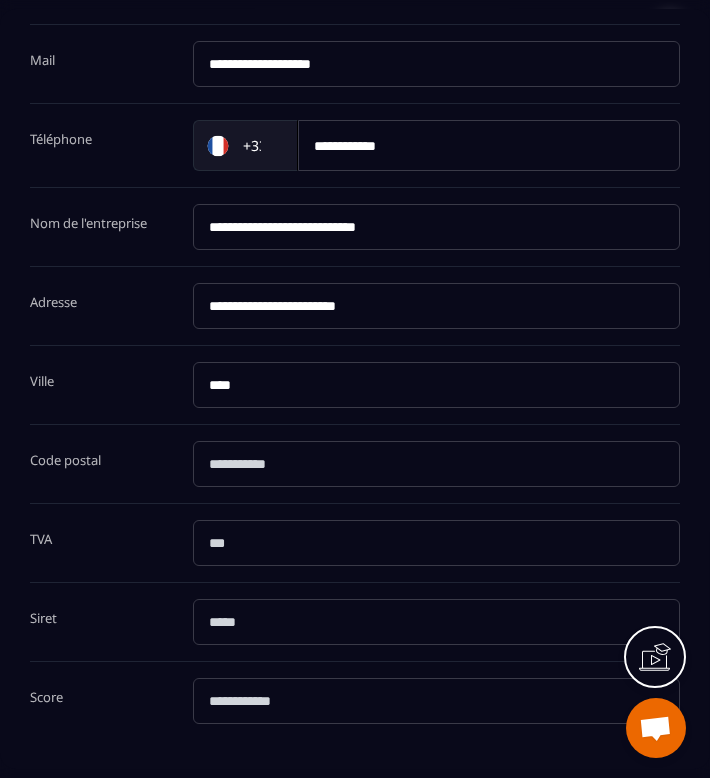 paste on "*****" 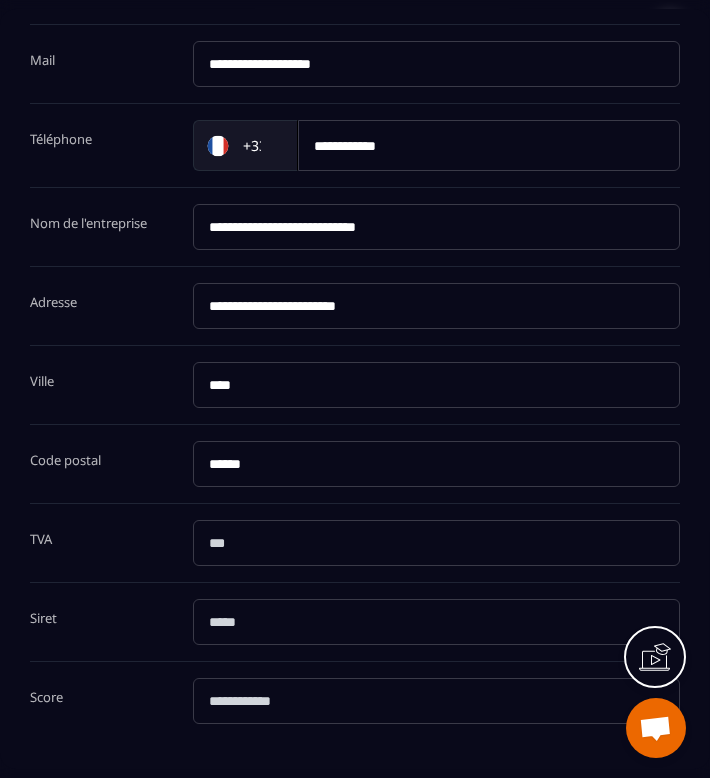 type on "*****" 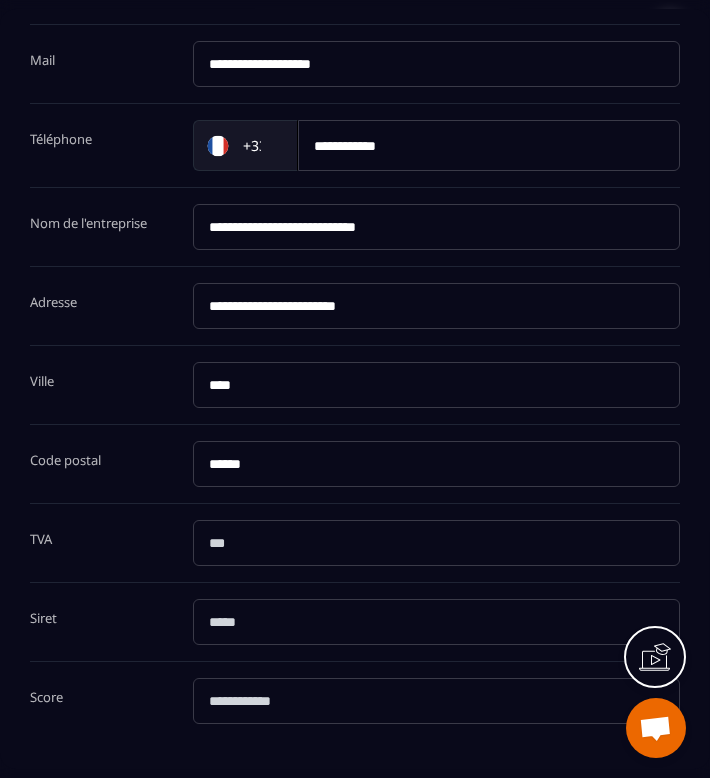 click at bounding box center [437, 622] 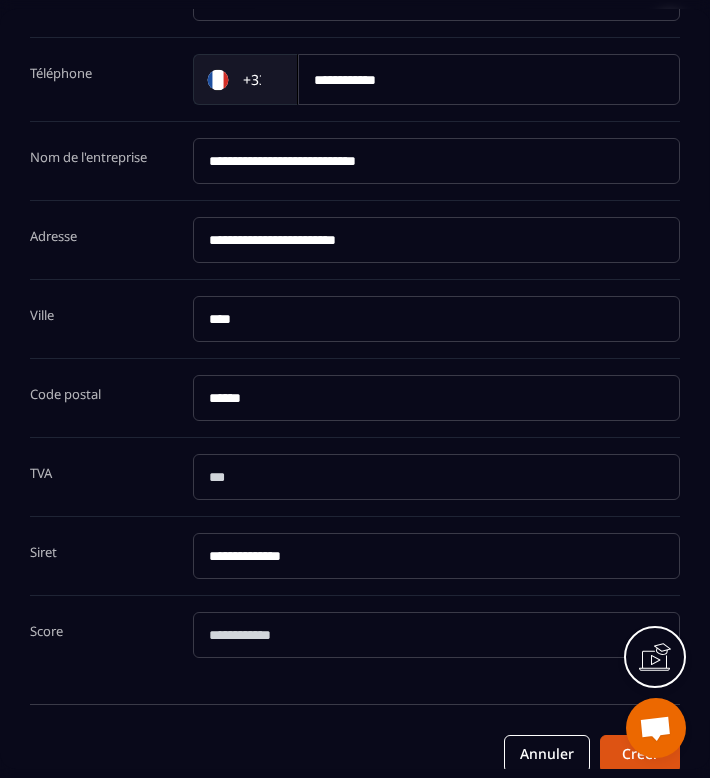 scroll, scrollTop: 339, scrollLeft: 0, axis: vertical 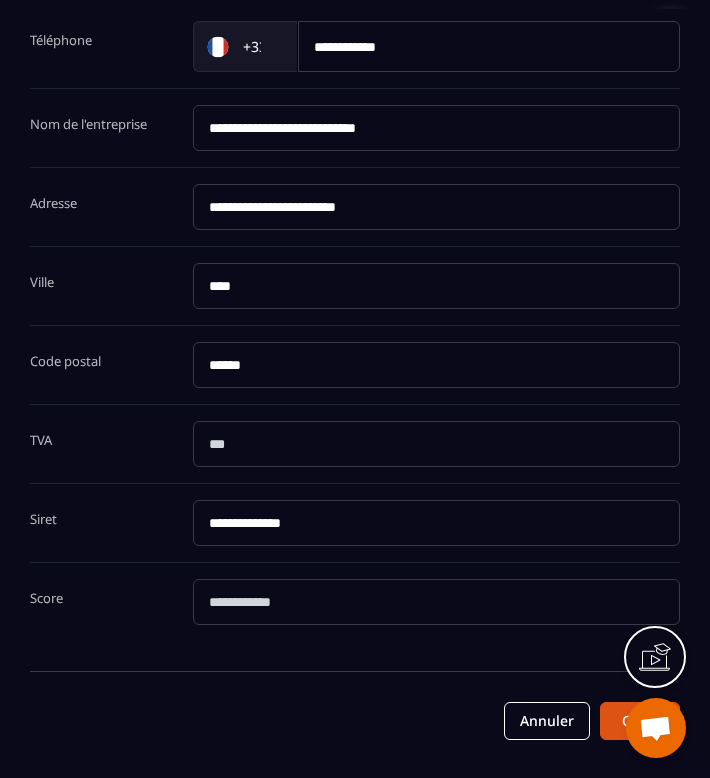type on "**********" 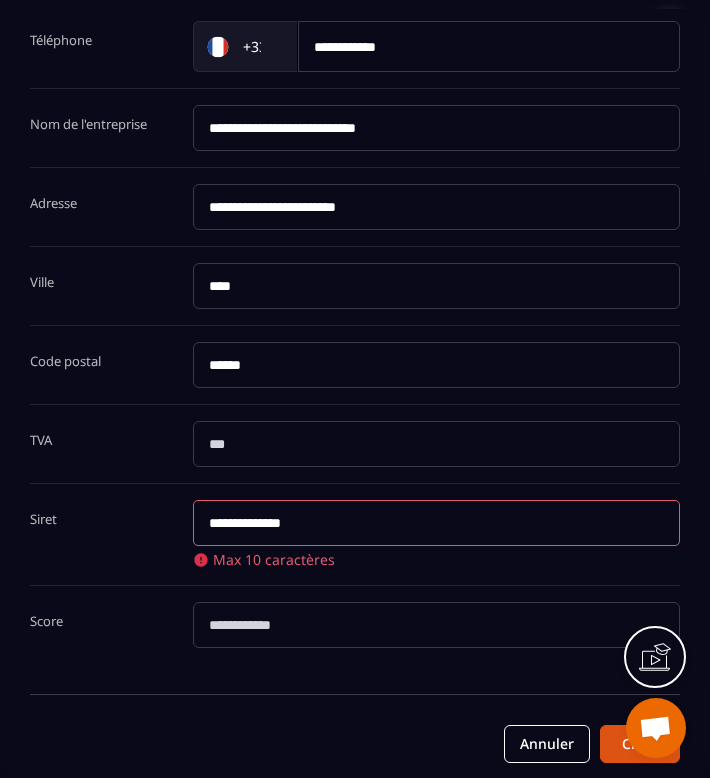 click on "*" at bounding box center (437, 625) 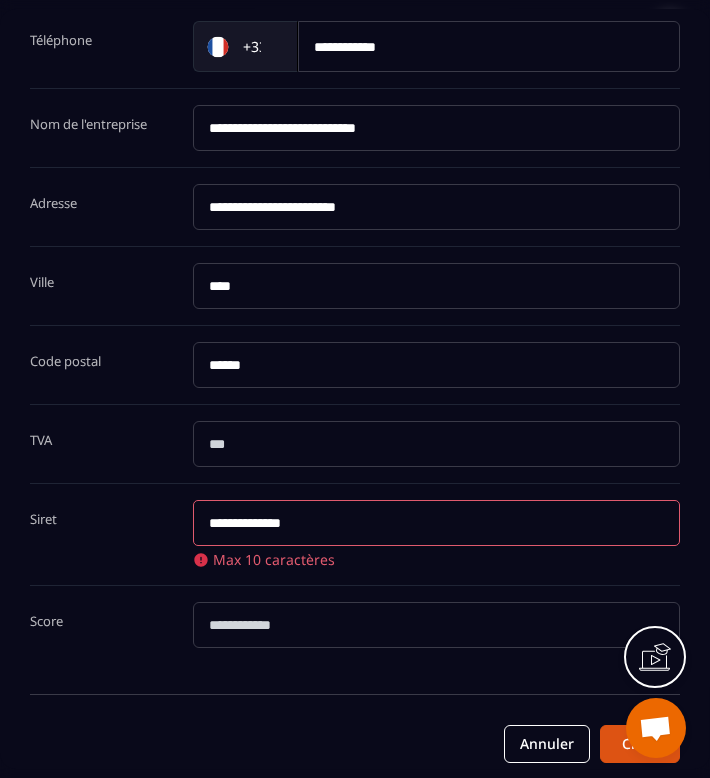 click on "**********" at bounding box center [355, 535] 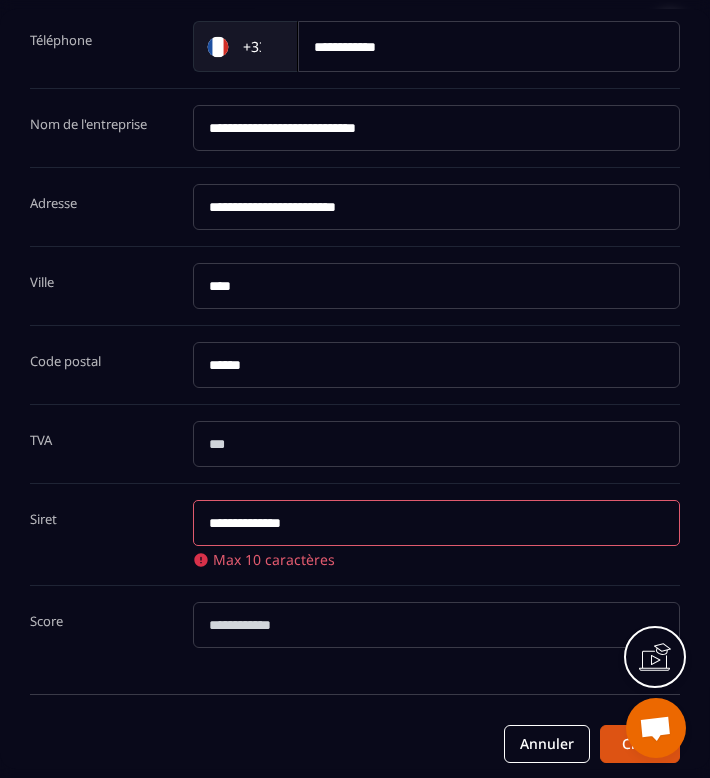 drag, startPoint x: 356, startPoint y: 525, endPoint x: 180, endPoint y: 525, distance: 176 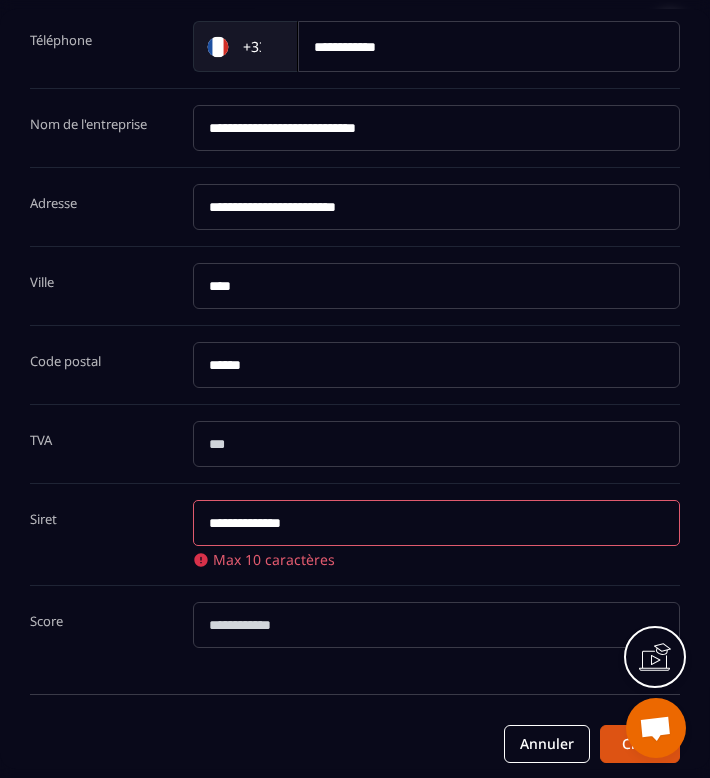 click on "**********" at bounding box center (355, 535) 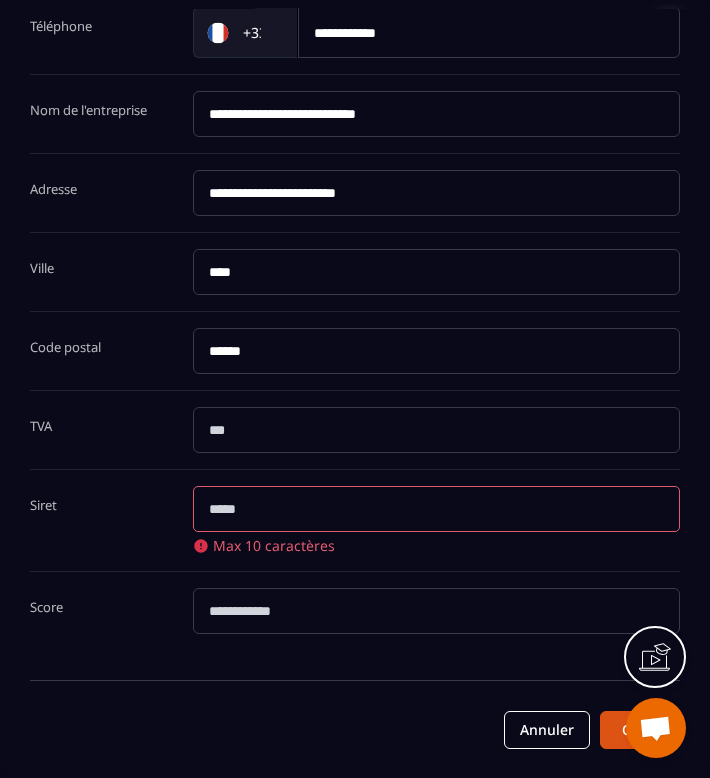scroll, scrollTop: 362, scrollLeft: 0, axis: vertical 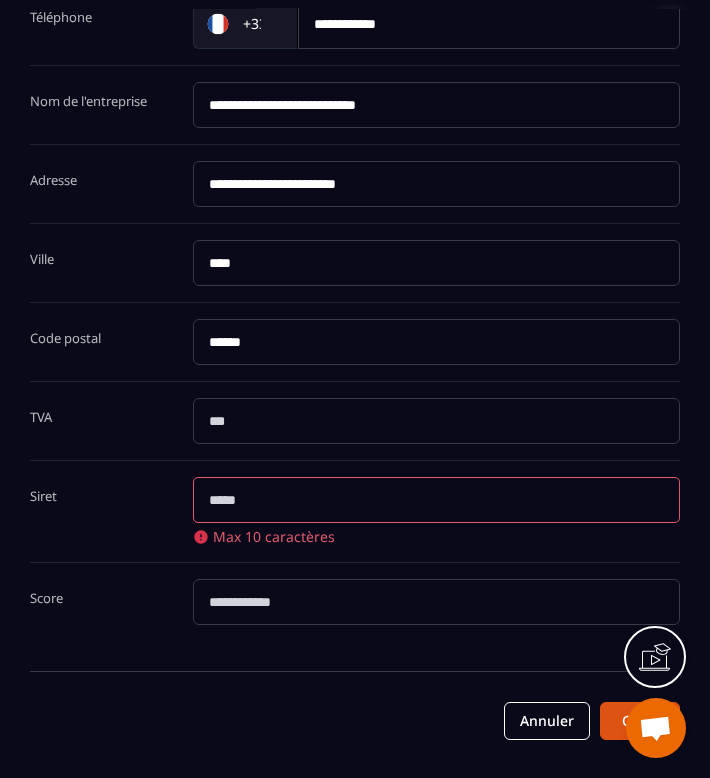 type 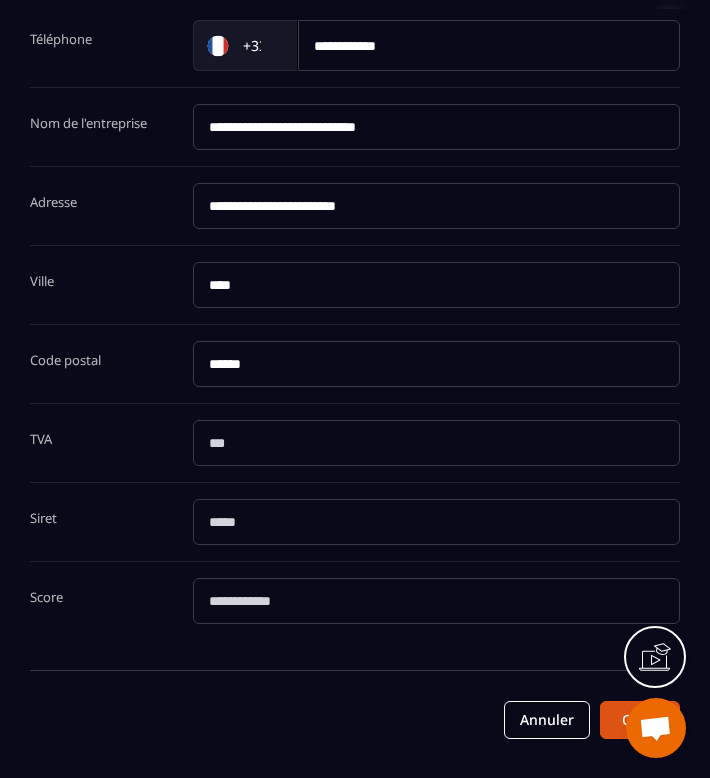 scroll, scrollTop: 339, scrollLeft: 0, axis: vertical 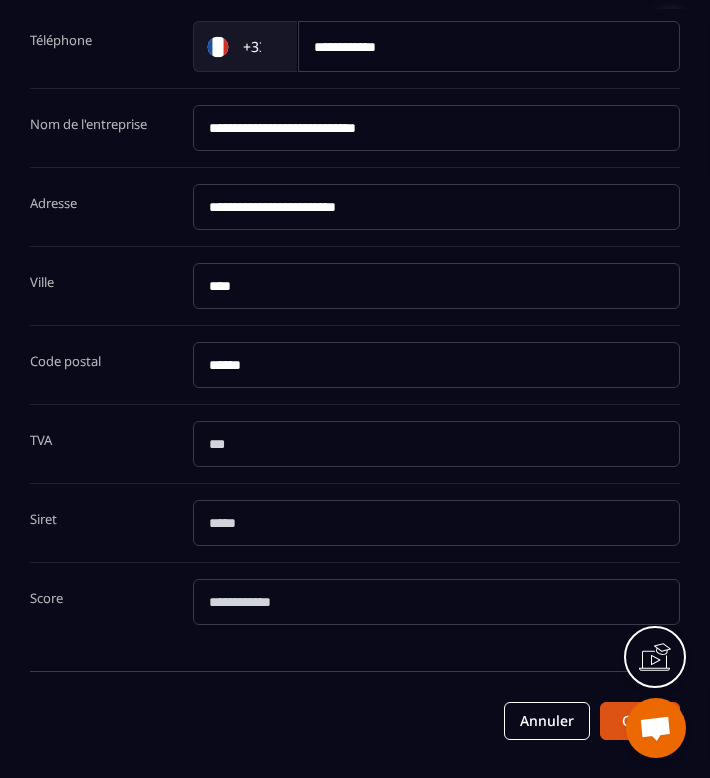 click on "Score *" at bounding box center [355, 602] 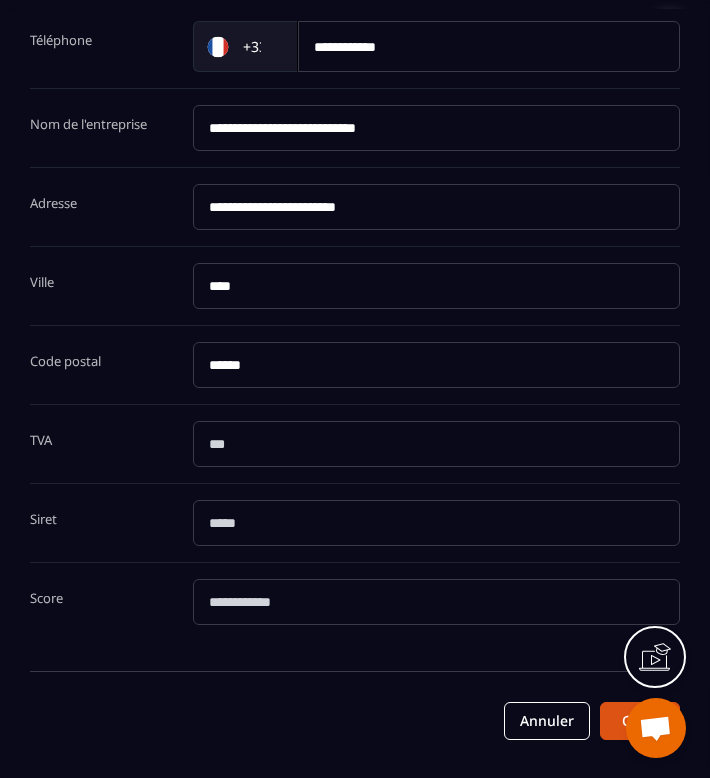 scroll, scrollTop: 251, scrollLeft: 0, axis: vertical 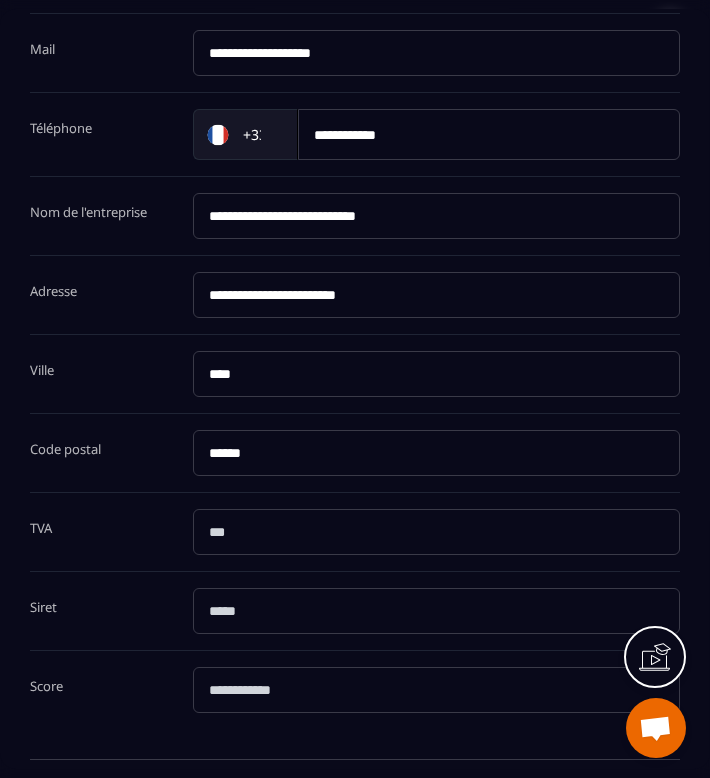 click on "**********" at bounding box center [489, 134] 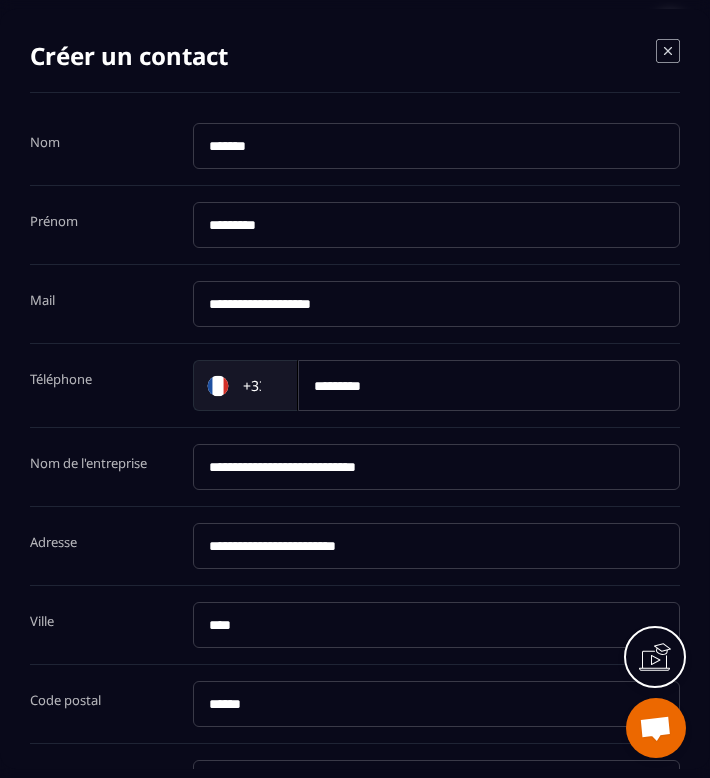 scroll, scrollTop: 339, scrollLeft: 0, axis: vertical 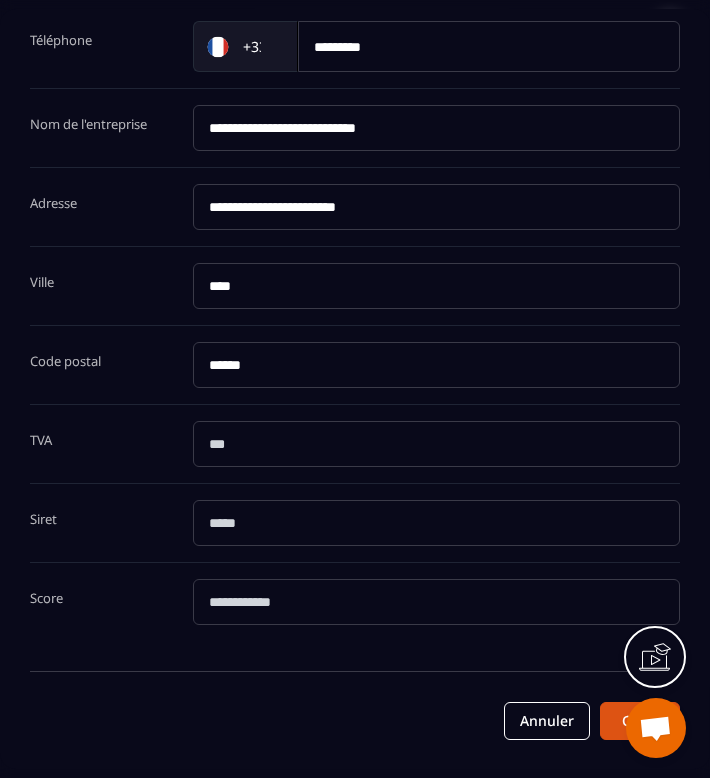 click at bounding box center [437, 523] 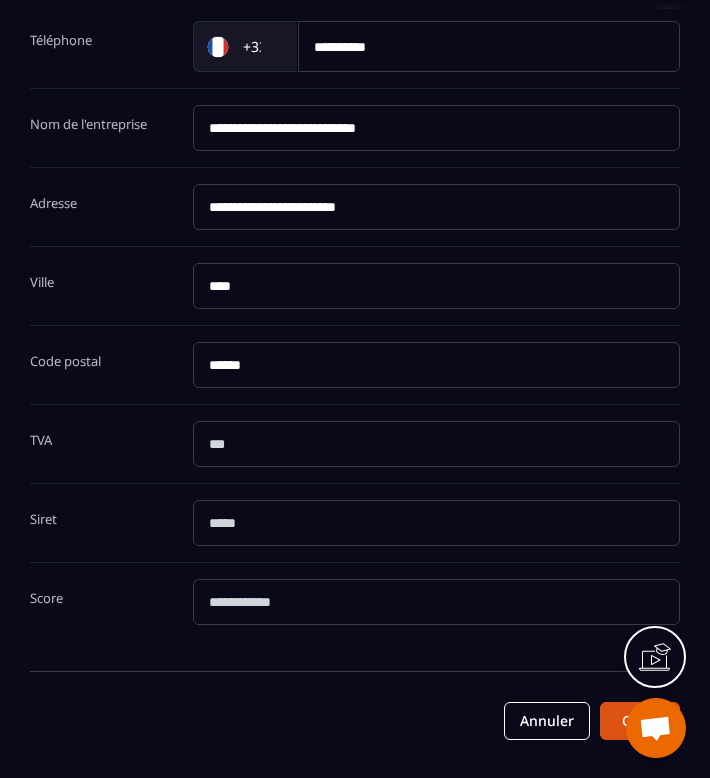 type on "*********" 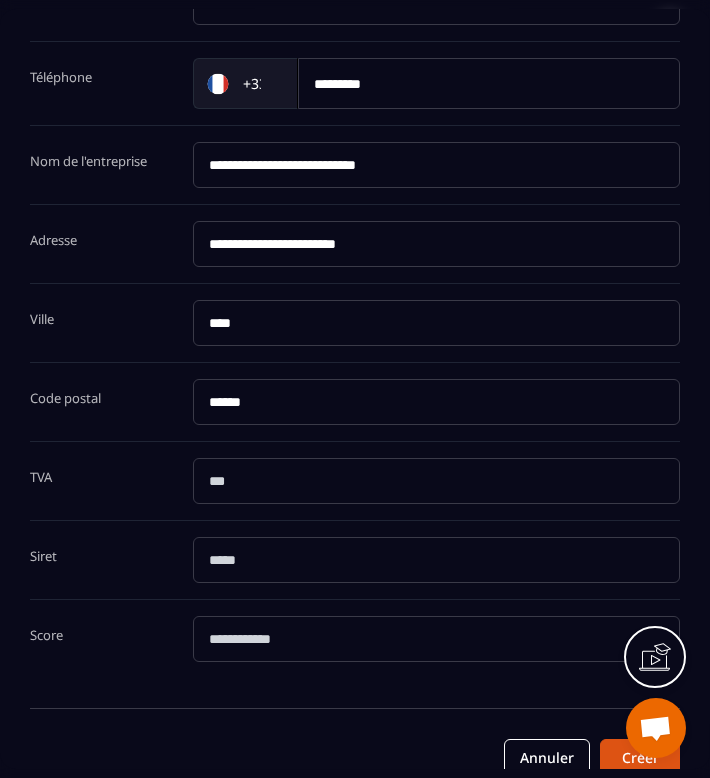 scroll, scrollTop: 339, scrollLeft: 0, axis: vertical 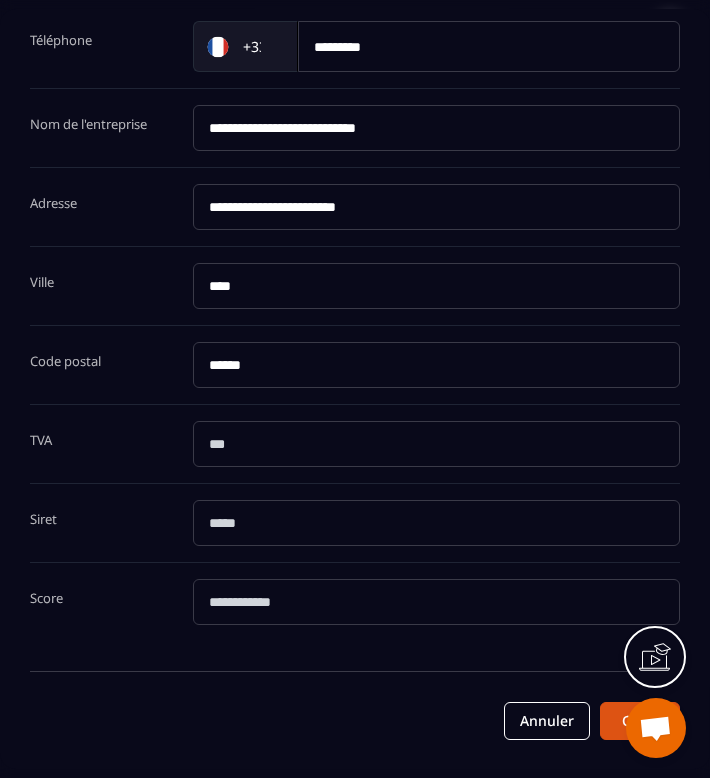 click 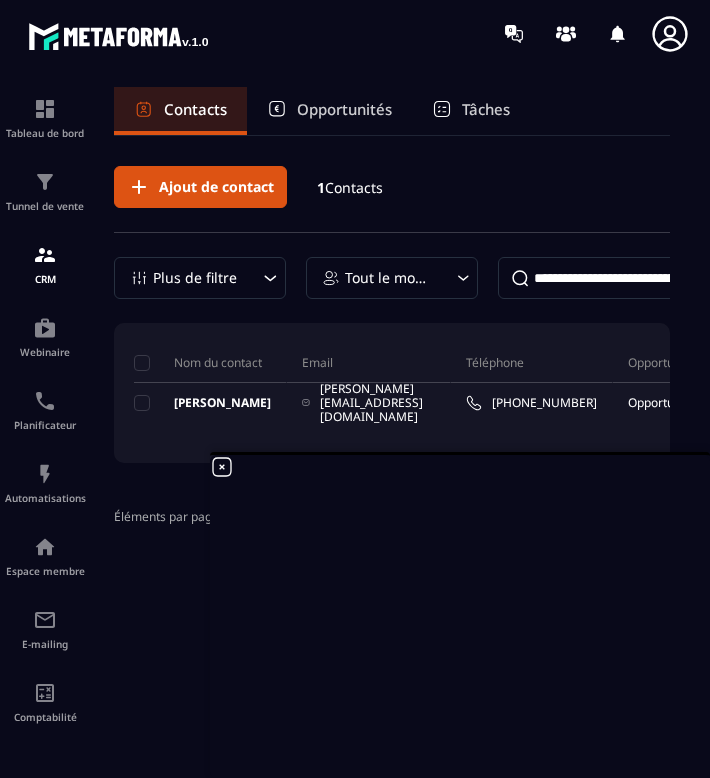 click on "Contacts" at bounding box center [195, 109] 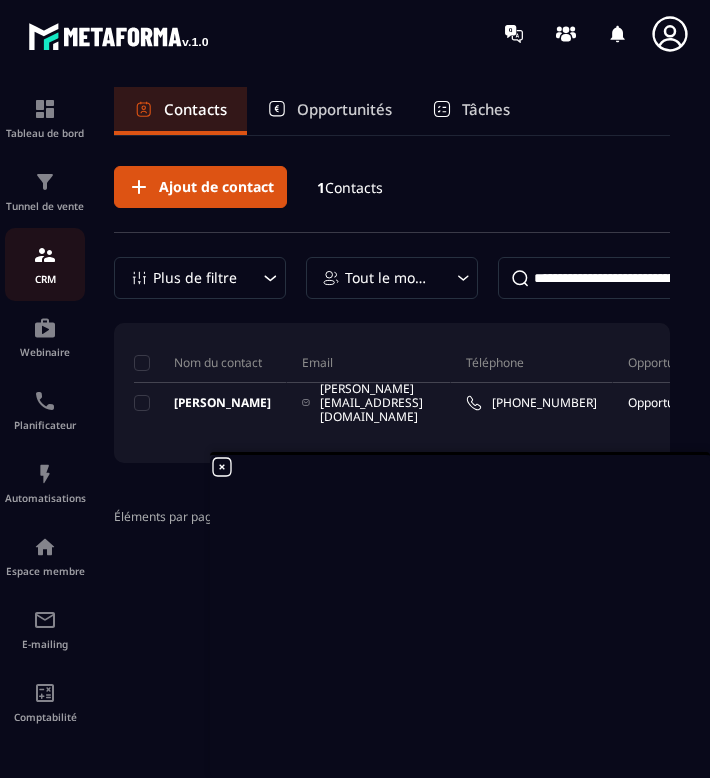 click at bounding box center [45, 255] 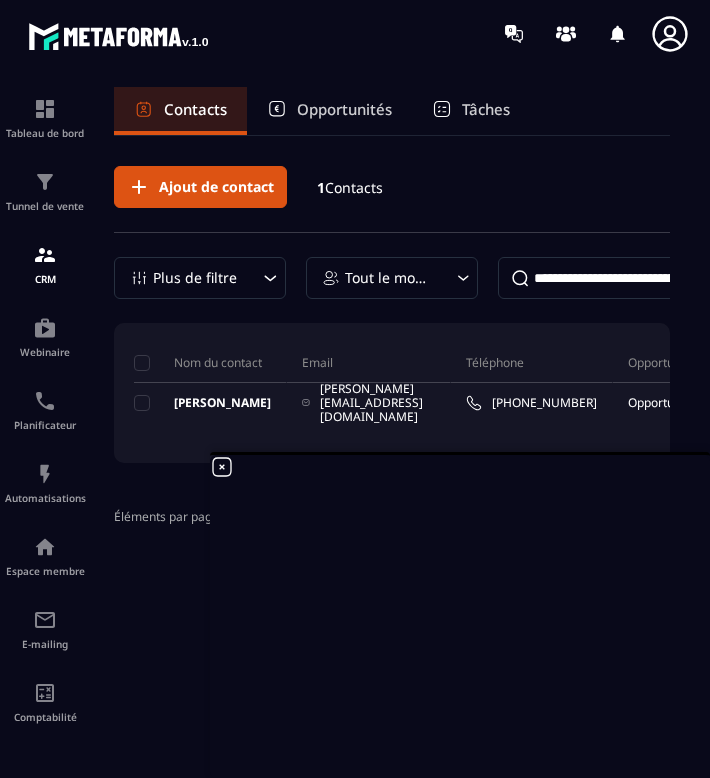 click 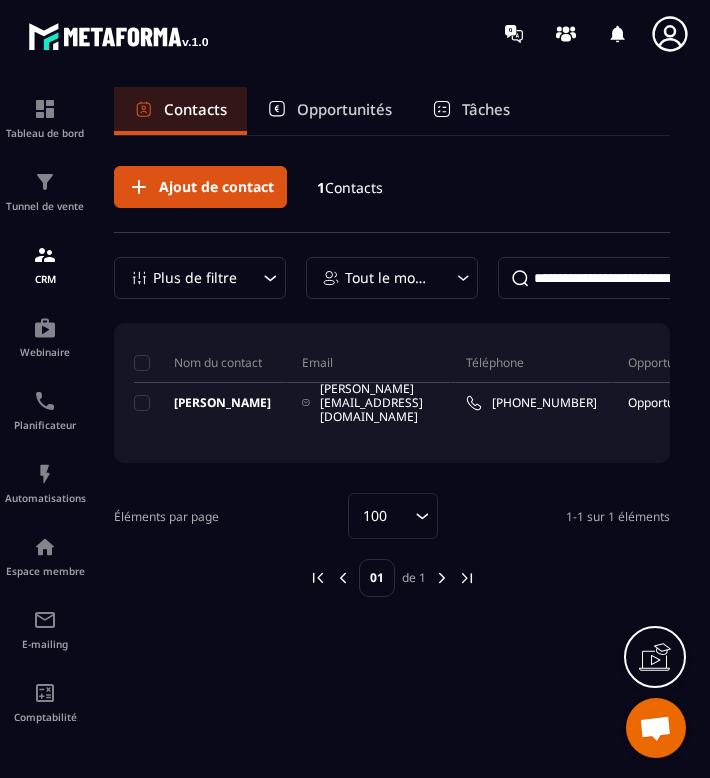click on "Contacts" at bounding box center [354, 187] 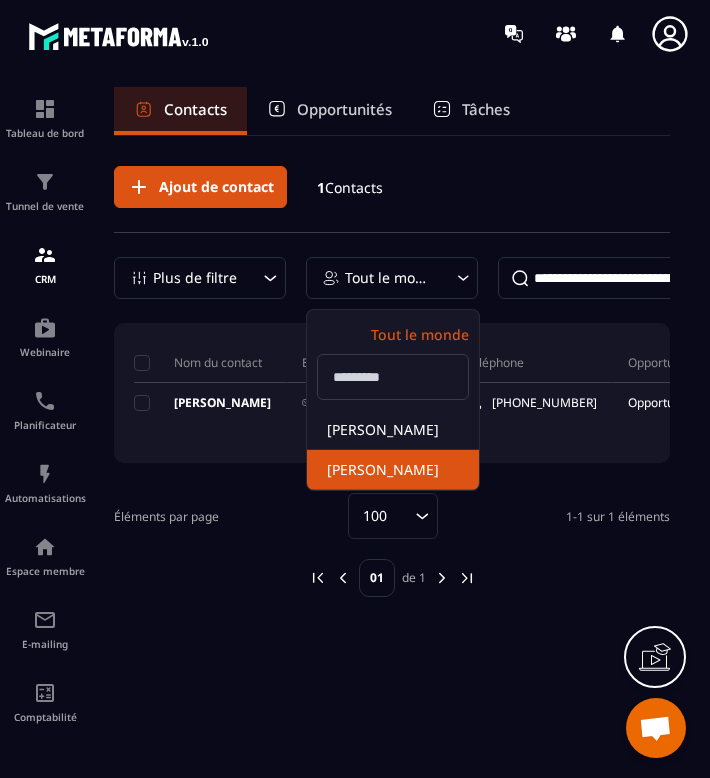 click on "[PERSON_NAME]" 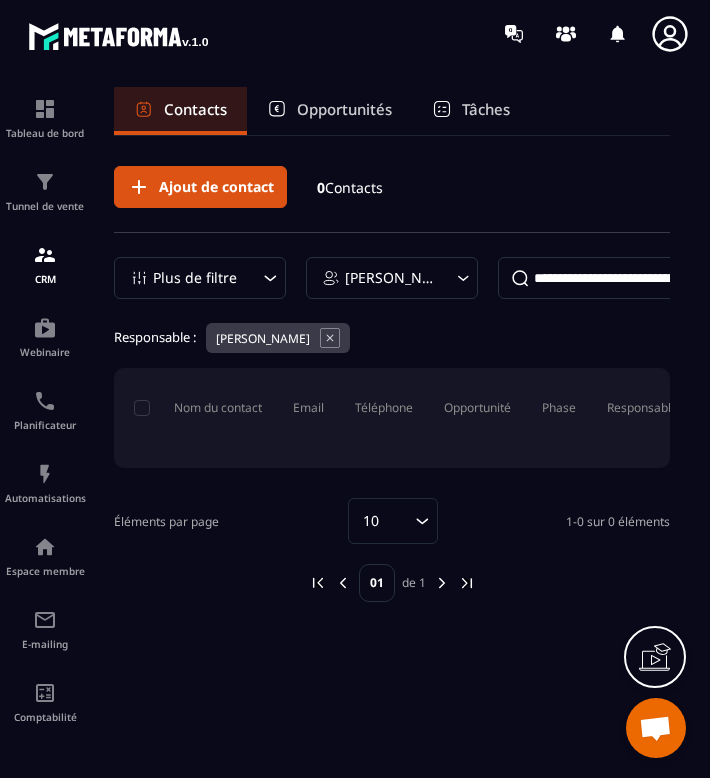 click on "[PERSON_NAME]" at bounding box center (389, 278) 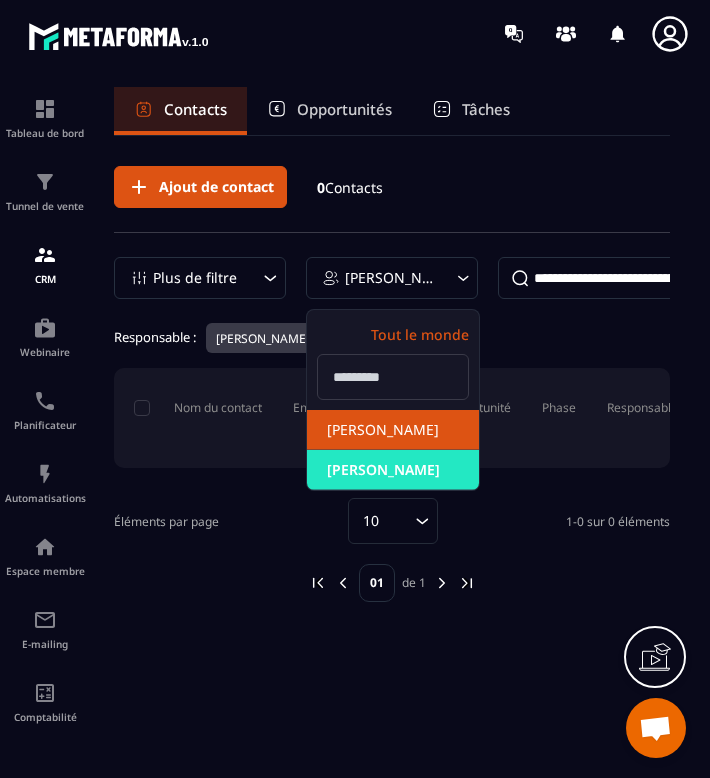 click on "[PERSON_NAME]" 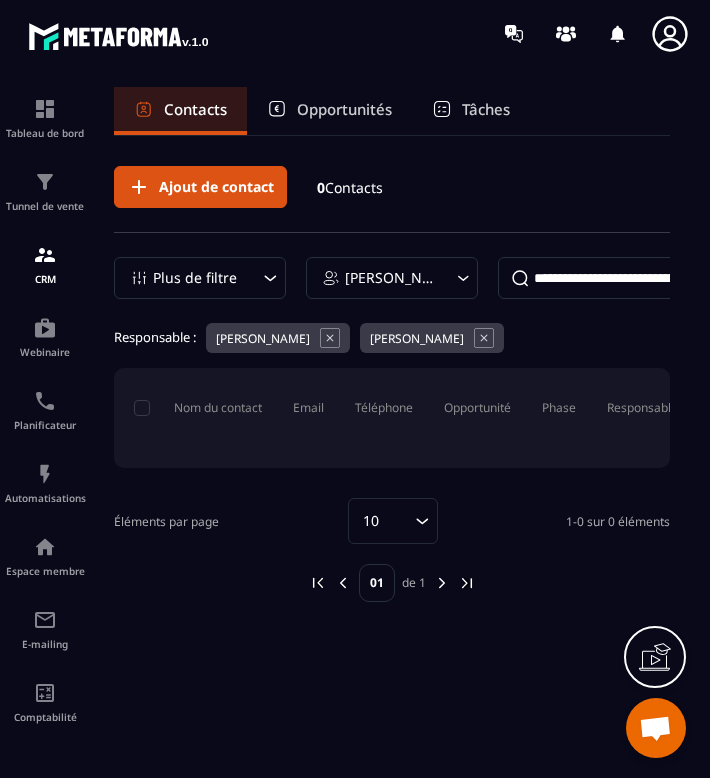 click on "[PERSON_NAME], [PERSON_NAME]" at bounding box center (389, 278) 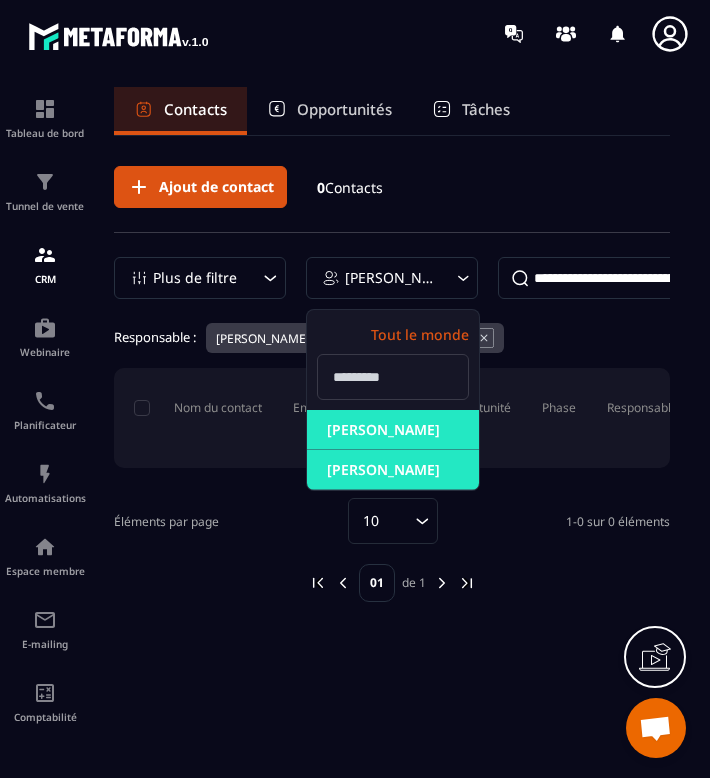 click on "Tout le monde" at bounding box center (393, 334) 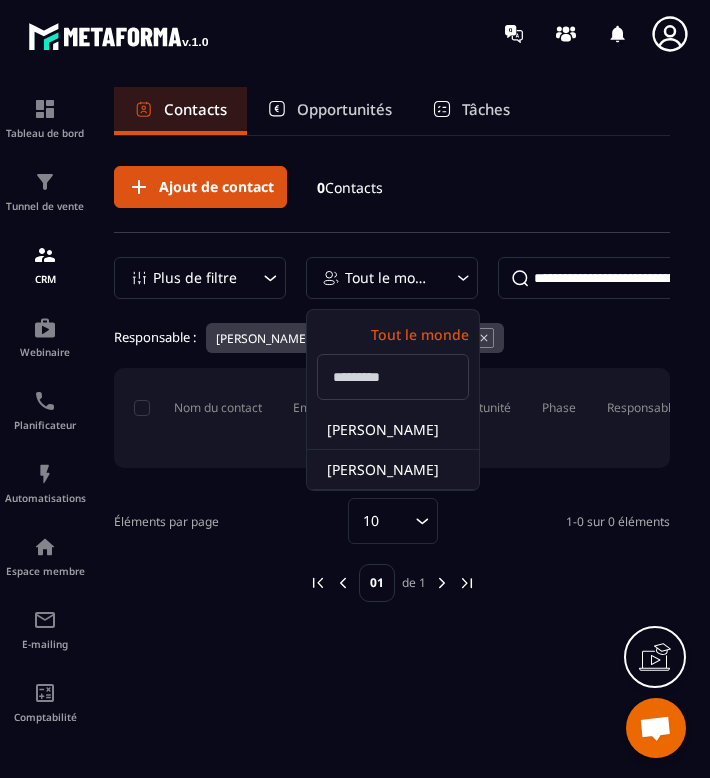 click at bounding box center (393, 377) 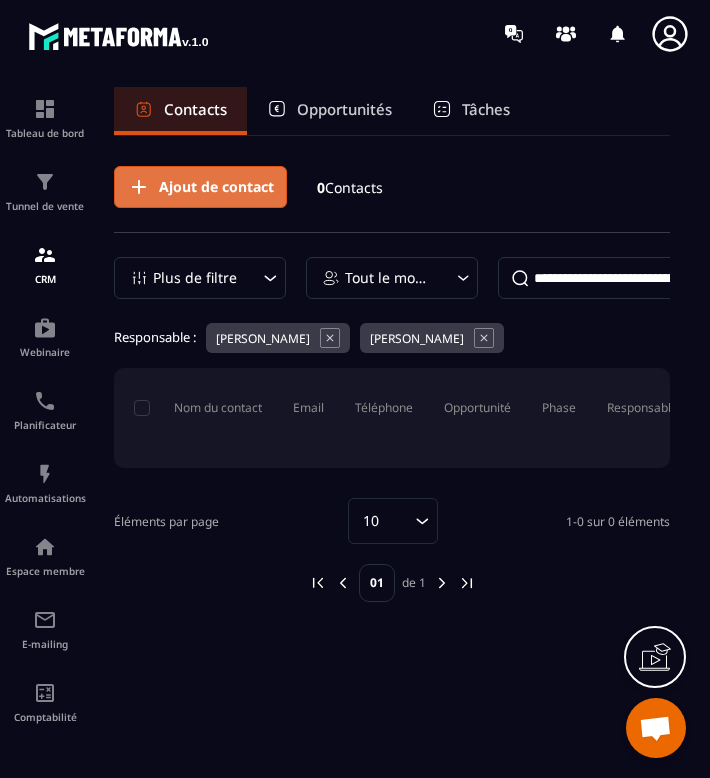 click on "Ajout de contact" at bounding box center [216, 187] 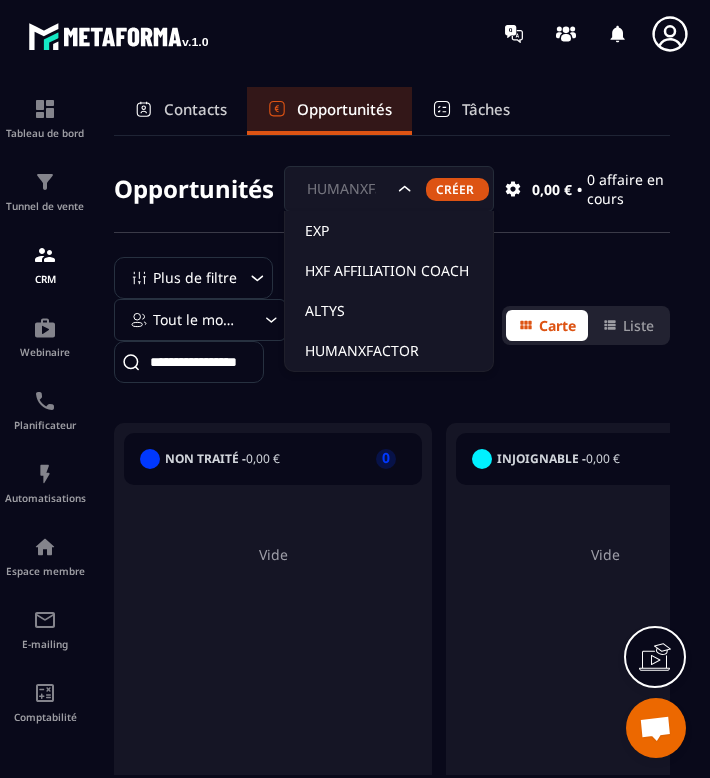 click on "HUMANXFACTOR" at bounding box center [347, 189] 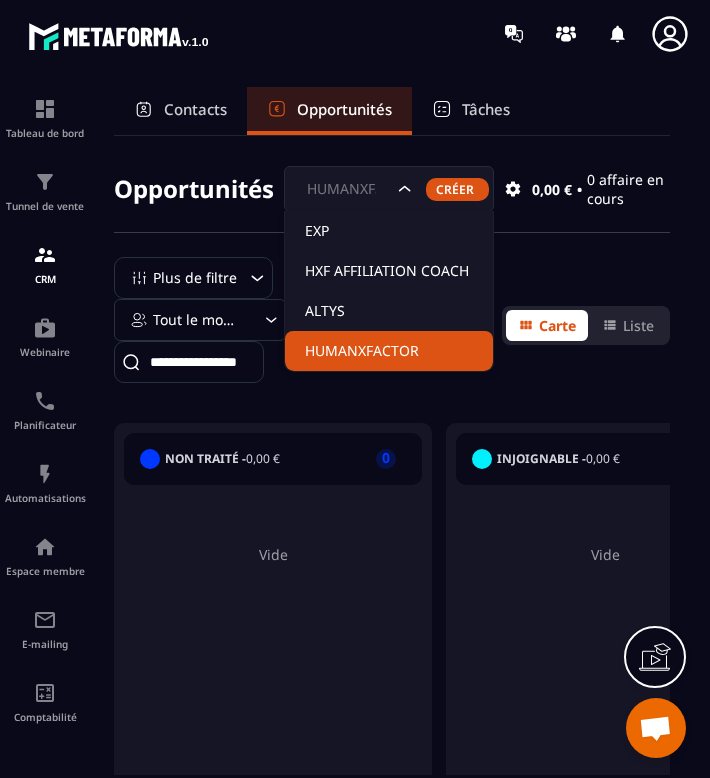 click on "HUMANXFACTOR" 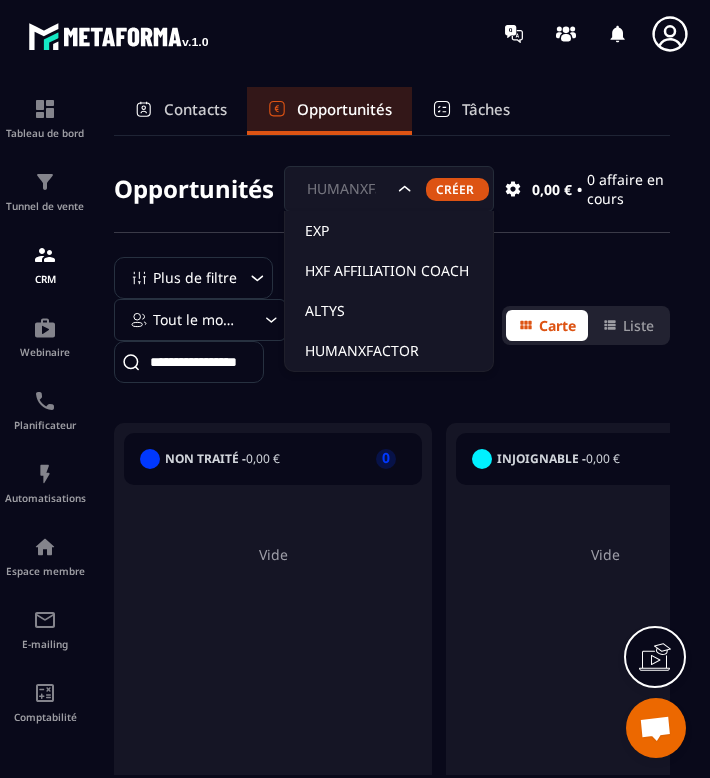 click on "HUMANXFACTOR" at bounding box center (347, 189) 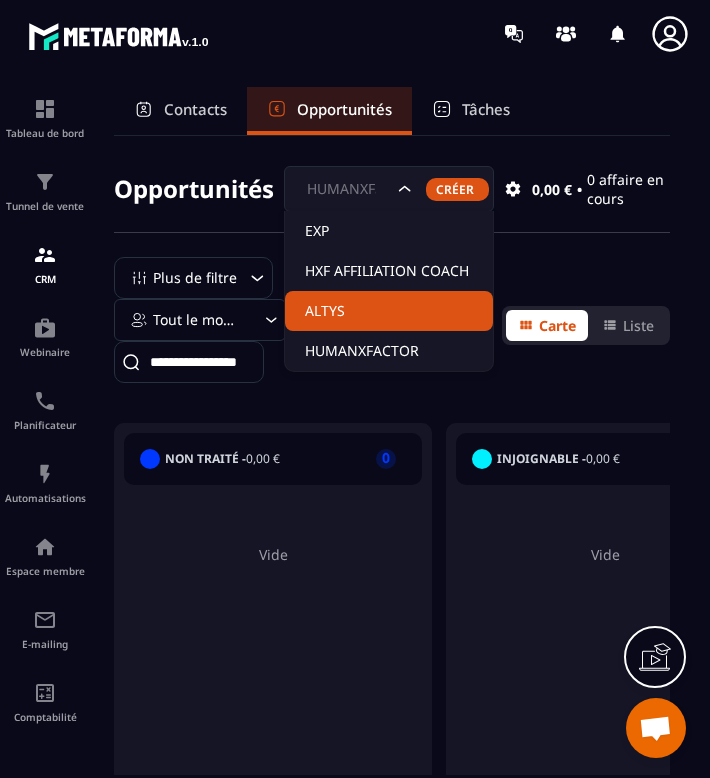 click on "ALTYS" 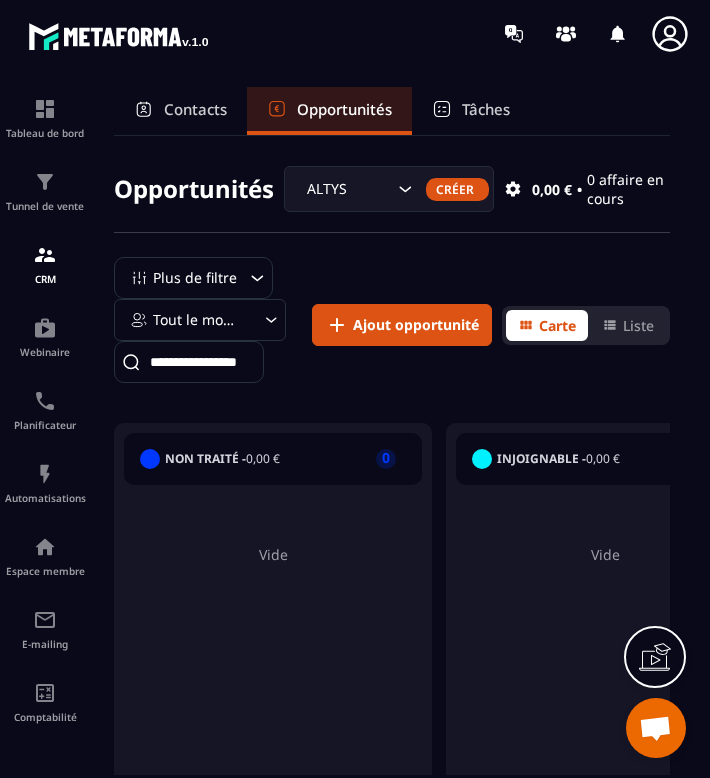 click on "ALTYS" at bounding box center (347, 189) 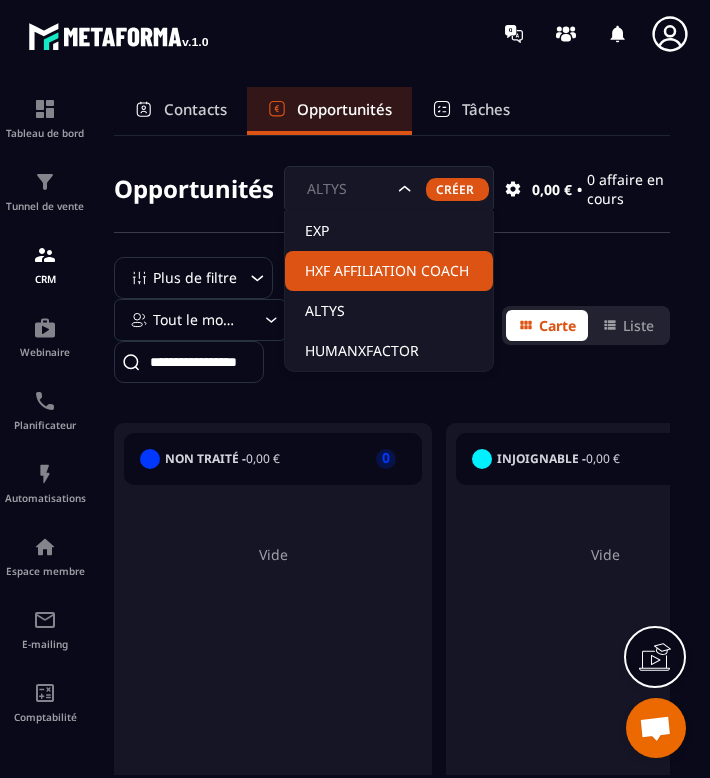 click on "HXF AFFILIATION COACH" 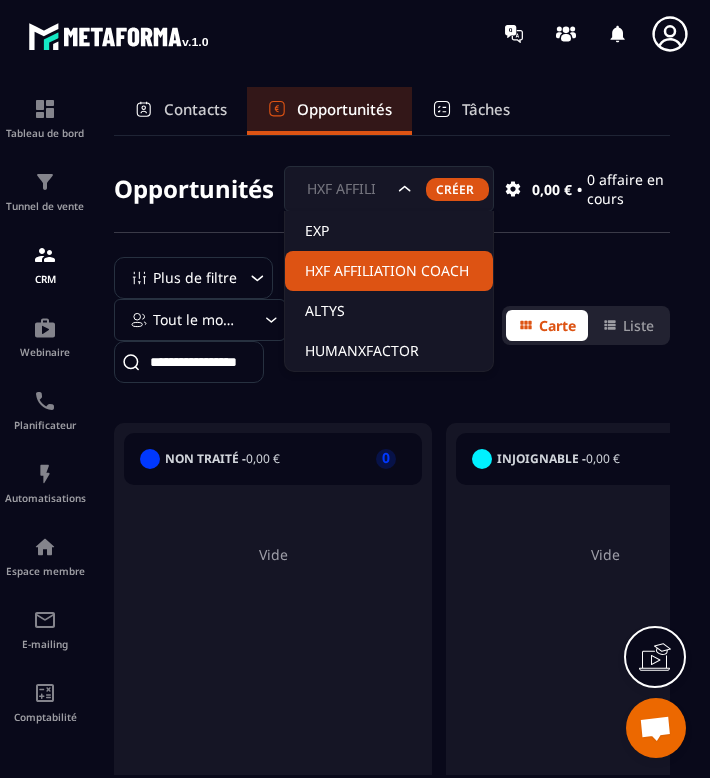 click on "HXF AFFILIATION COACH" at bounding box center [347, 189] 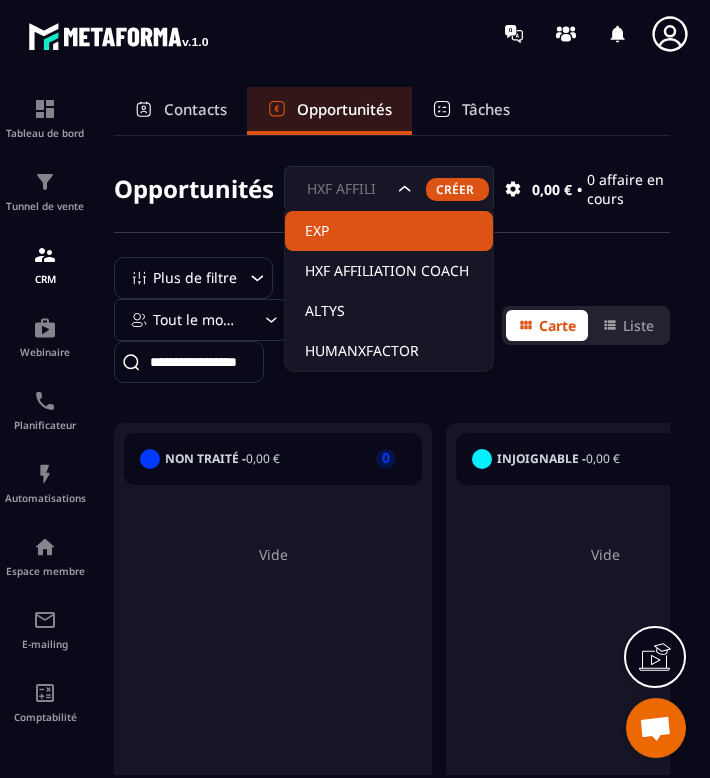 click on "EXP" 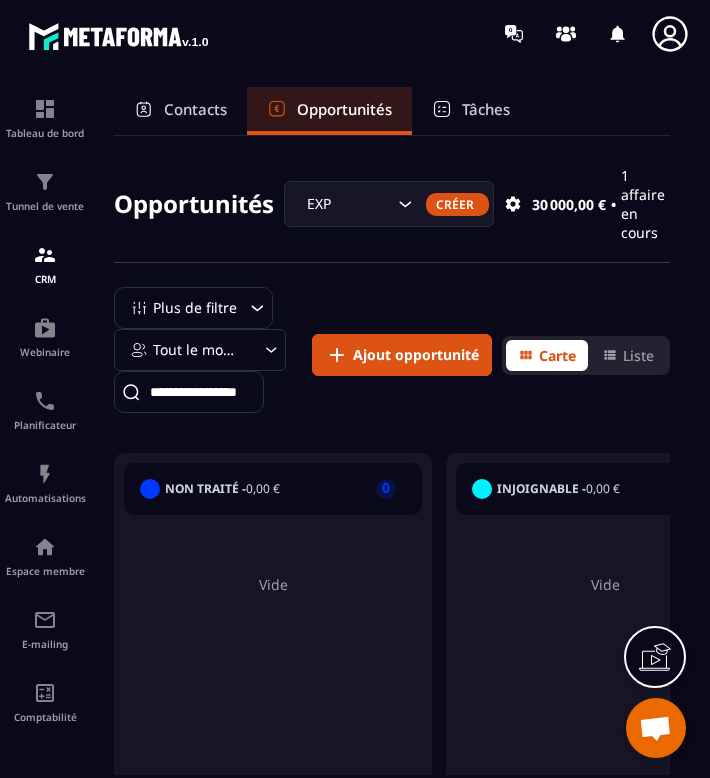 click on "EXP" at bounding box center (347, 204) 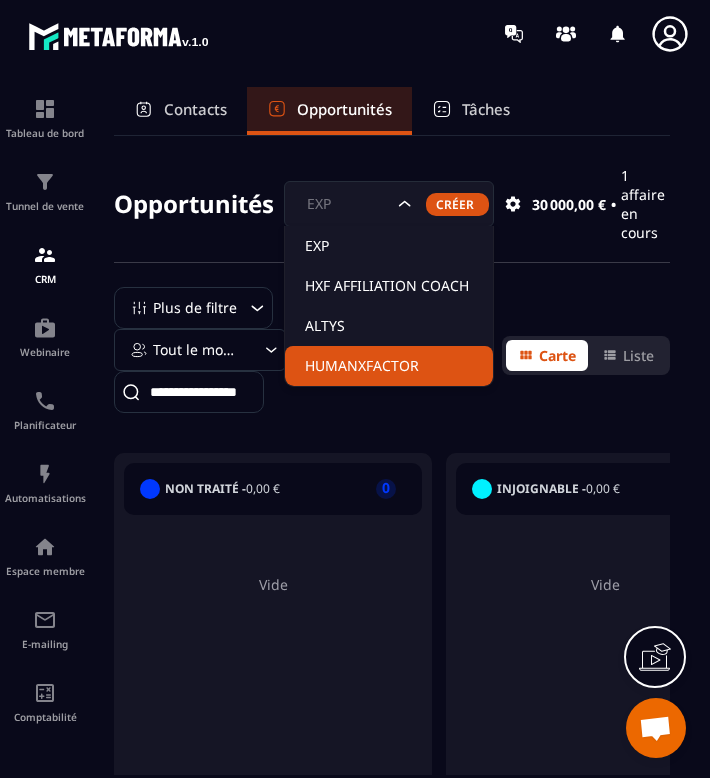 click on "HUMANXFACTOR" 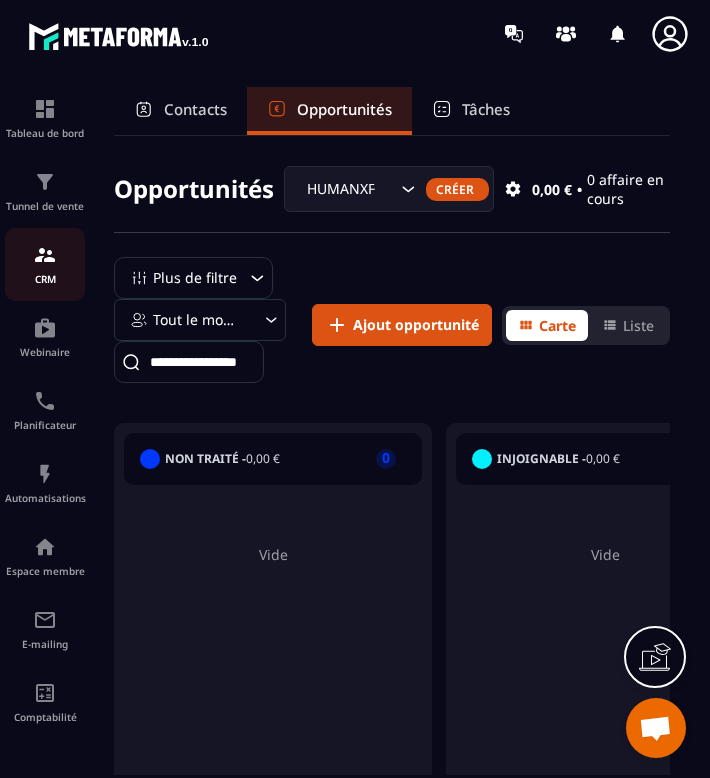 click on "CRM" at bounding box center [45, 264] 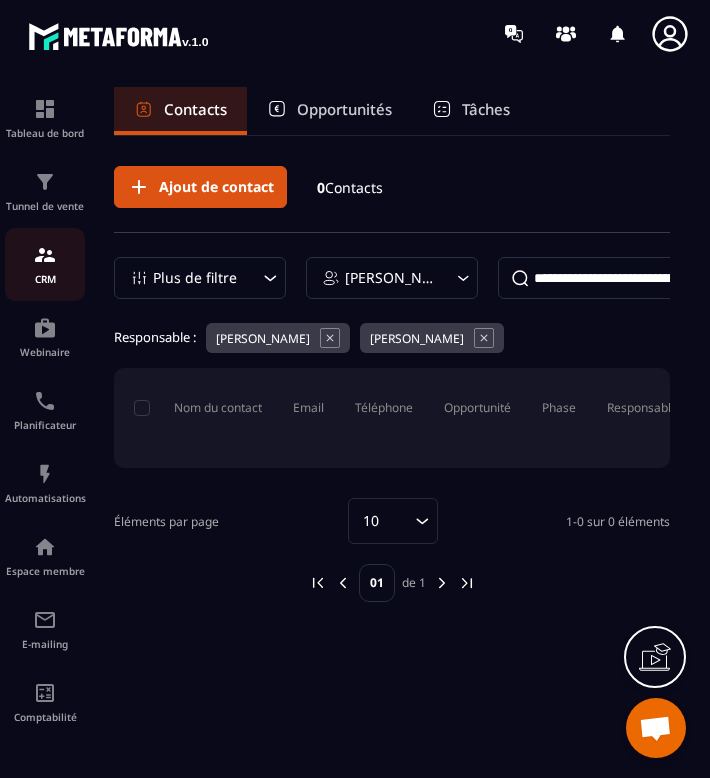 click on "CRM" at bounding box center (45, 264) 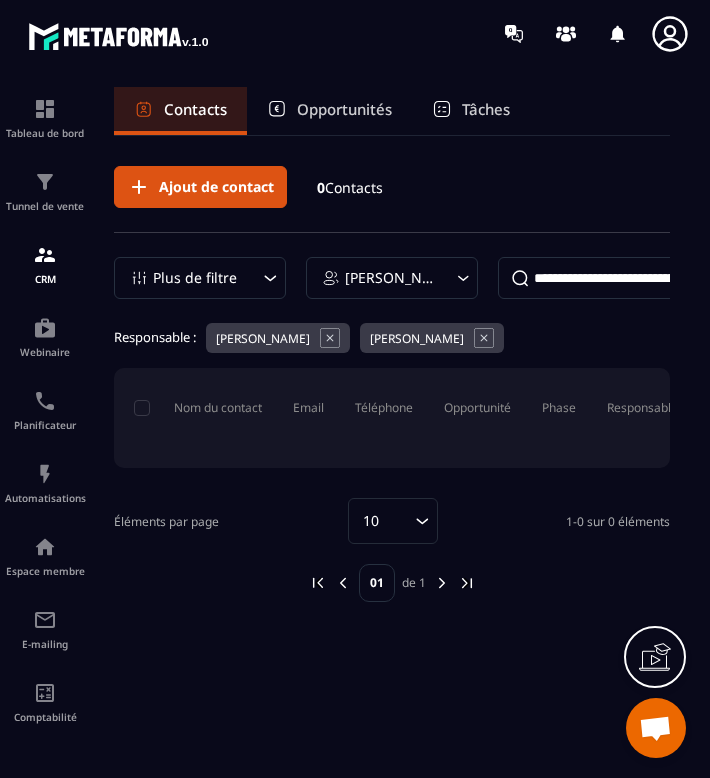 click 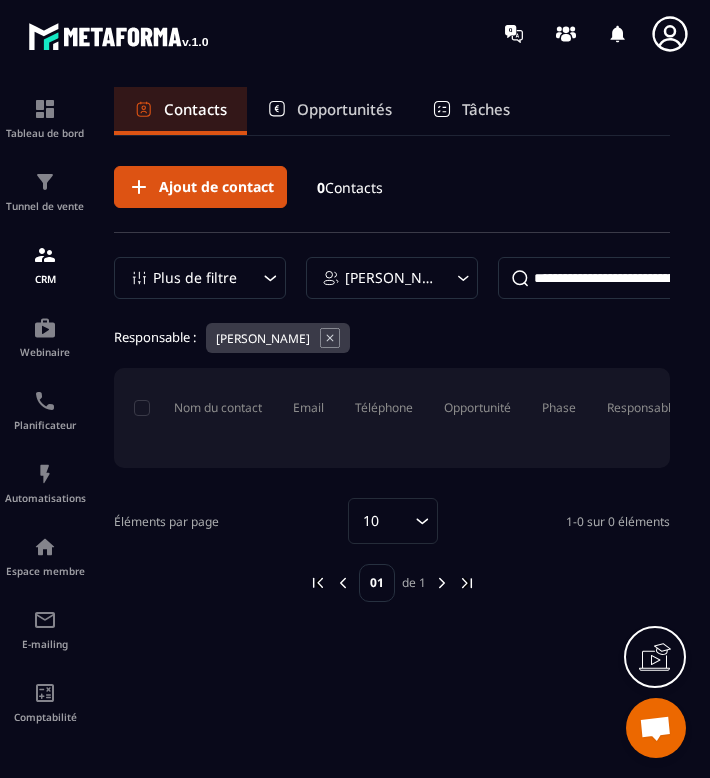 click 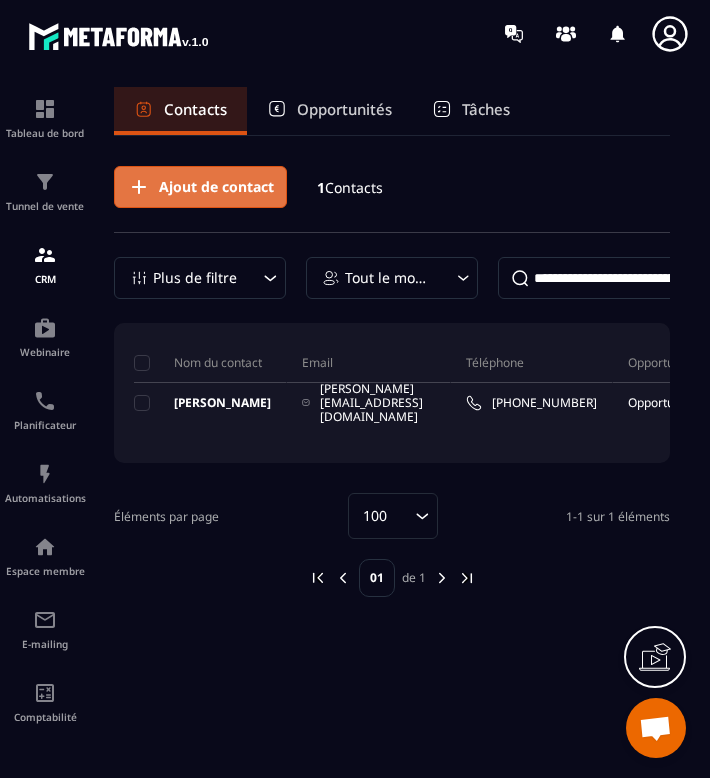click on "Ajout de contact" at bounding box center (216, 187) 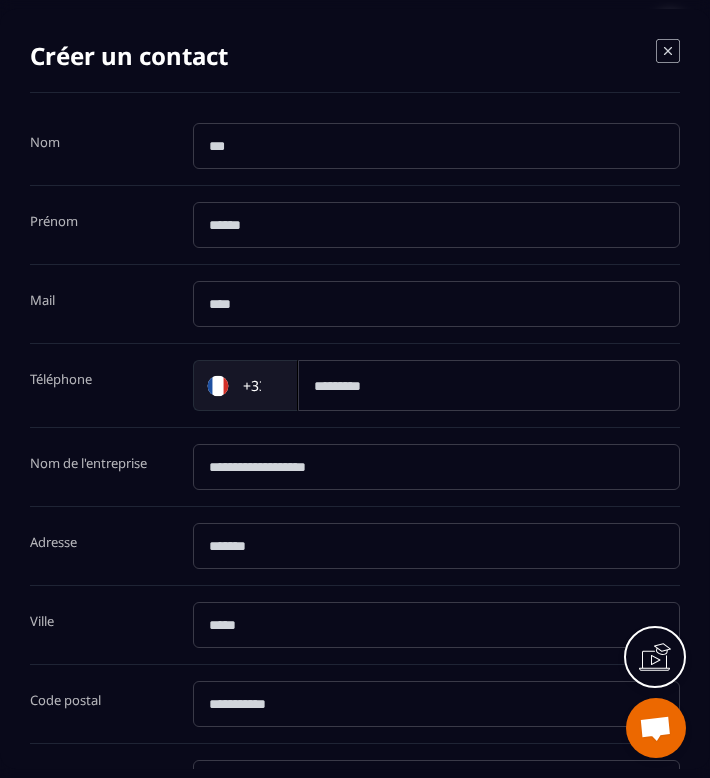 click at bounding box center (437, 146) 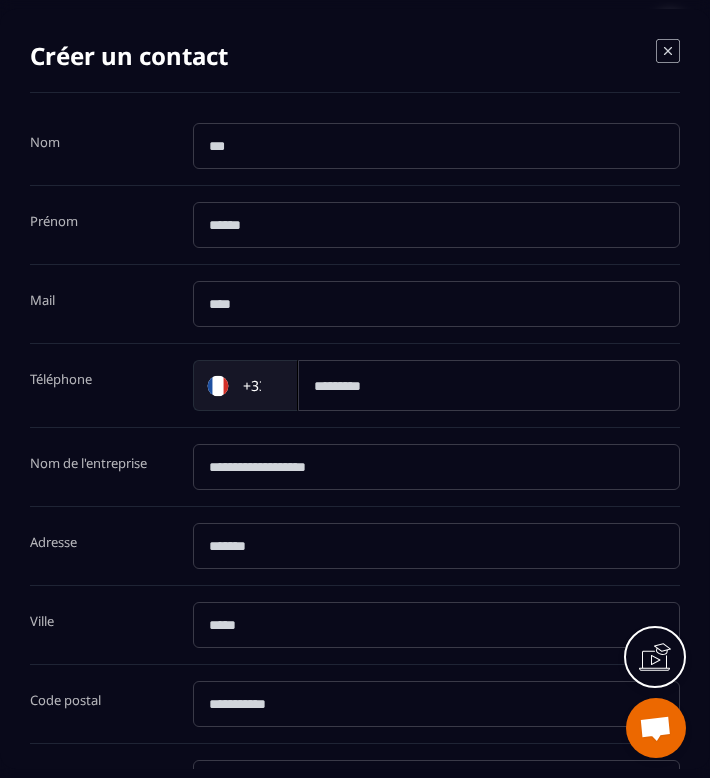 type on "*******" 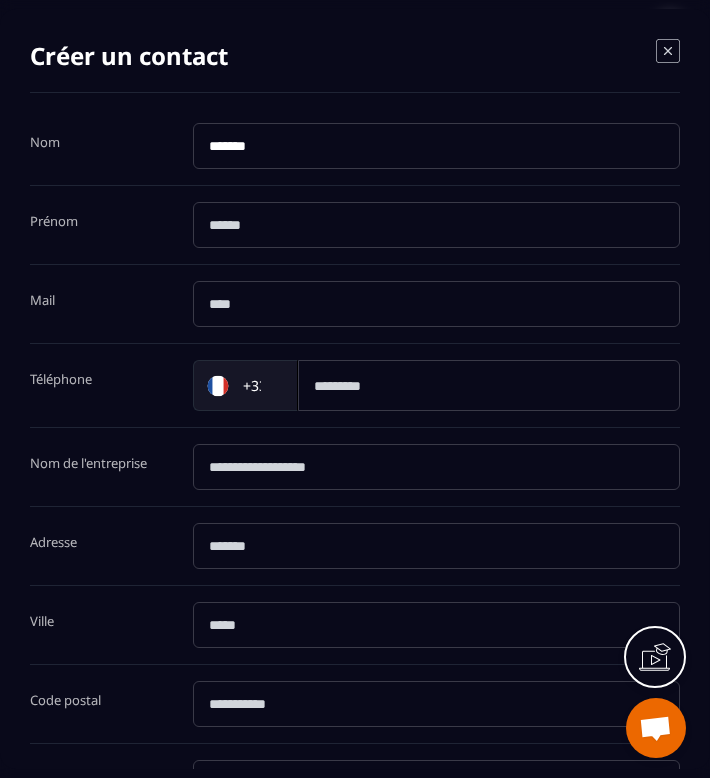 type on "*********" 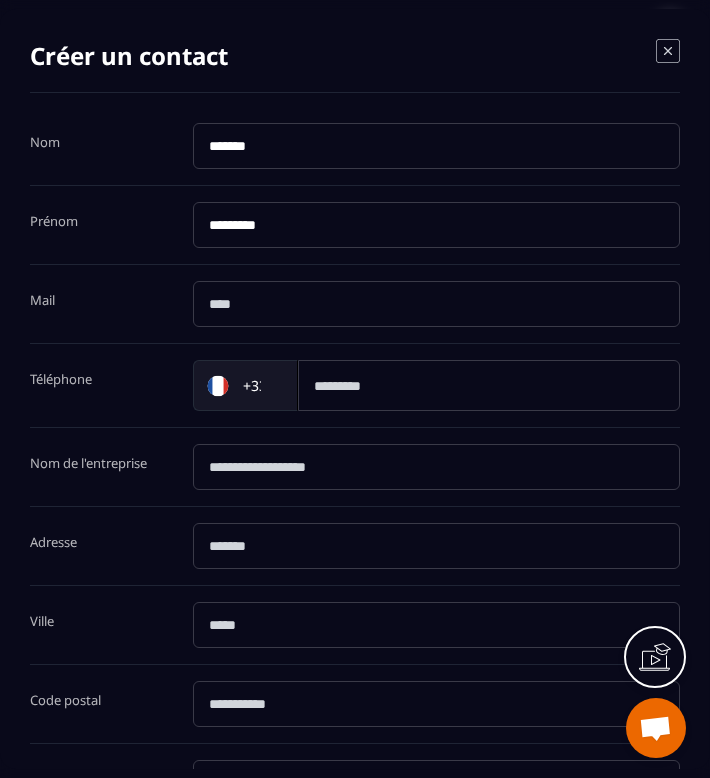type on "**********" 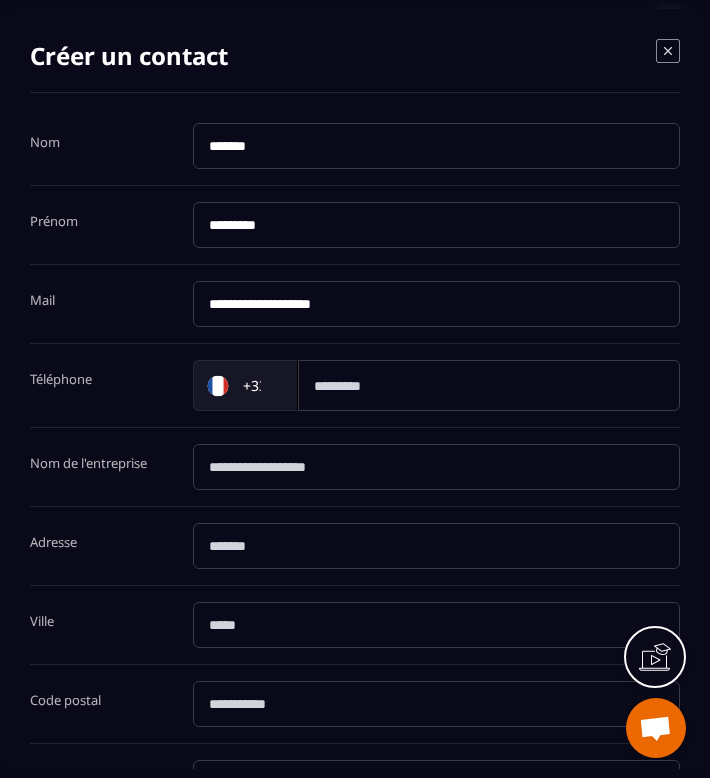 type on "**********" 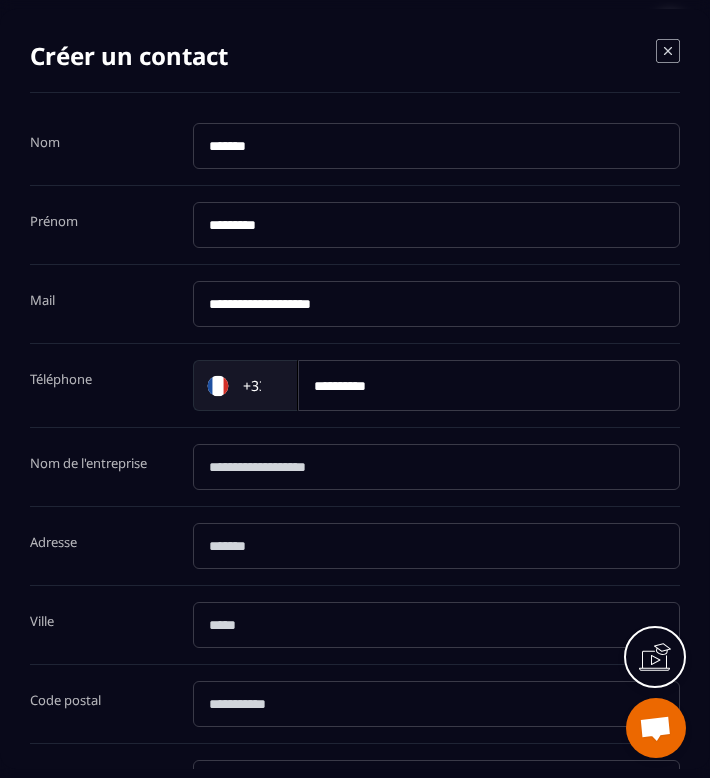 type on "**********" 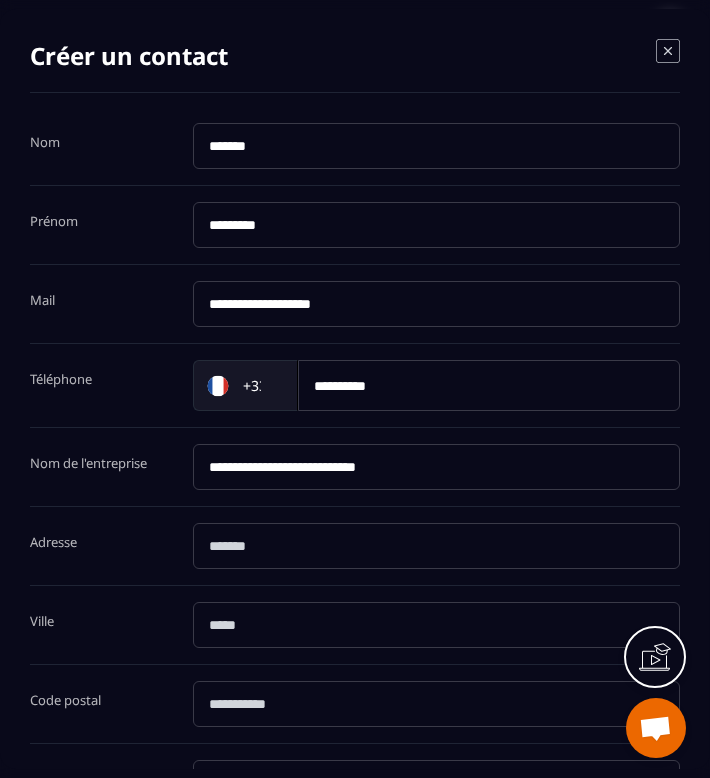 type on "**********" 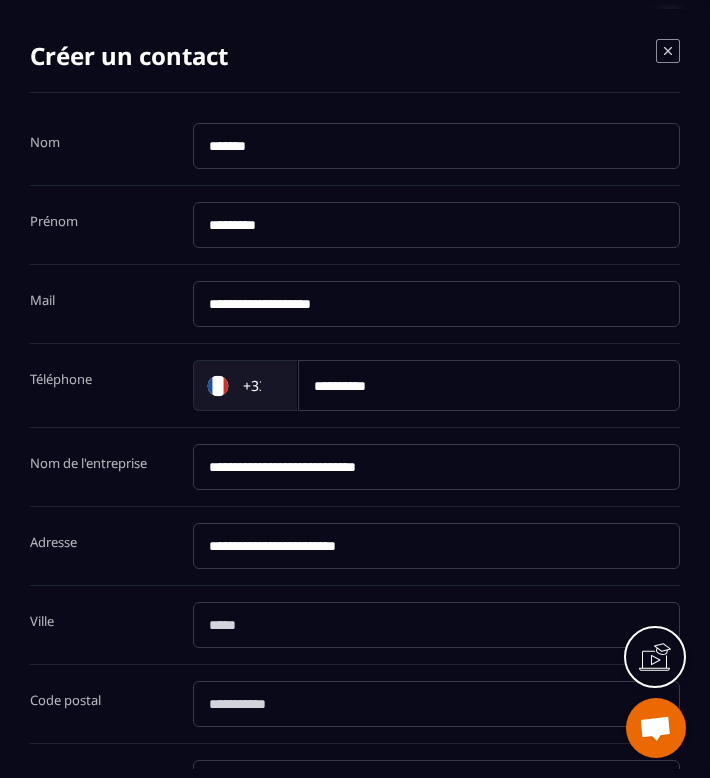 type on "****" 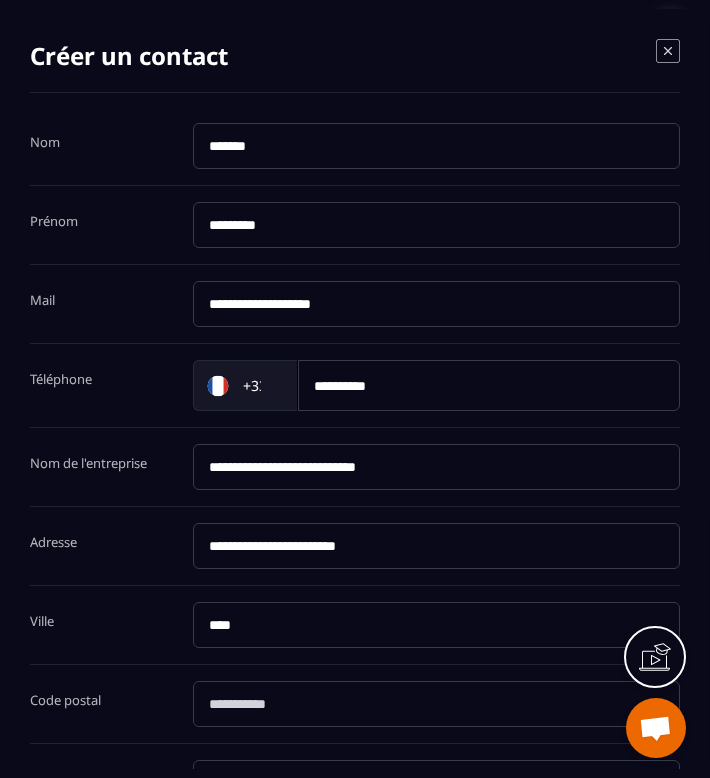 type on "*****" 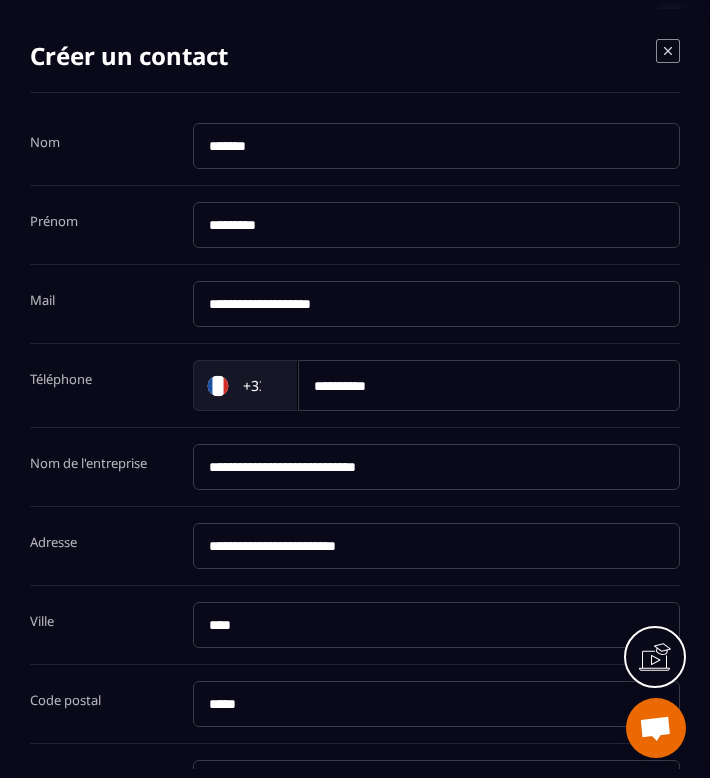 type on "*********" 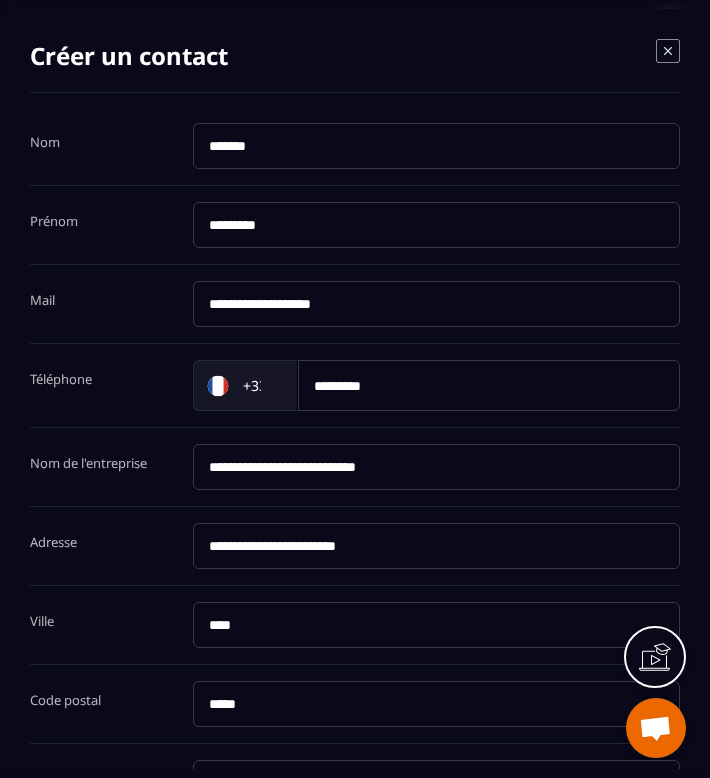 scroll, scrollTop: 339, scrollLeft: 0, axis: vertical 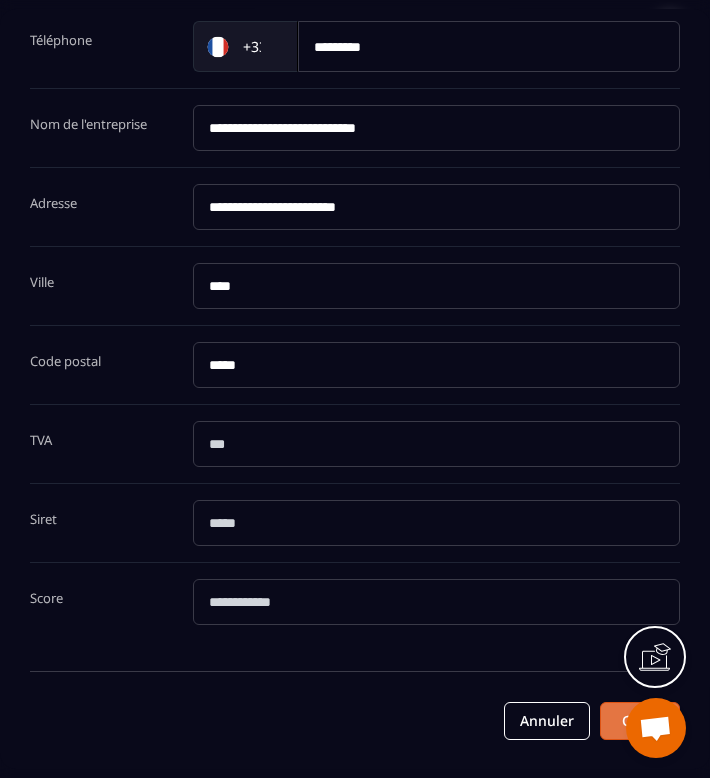 click on "Créer" at bounding box center [640, 721] 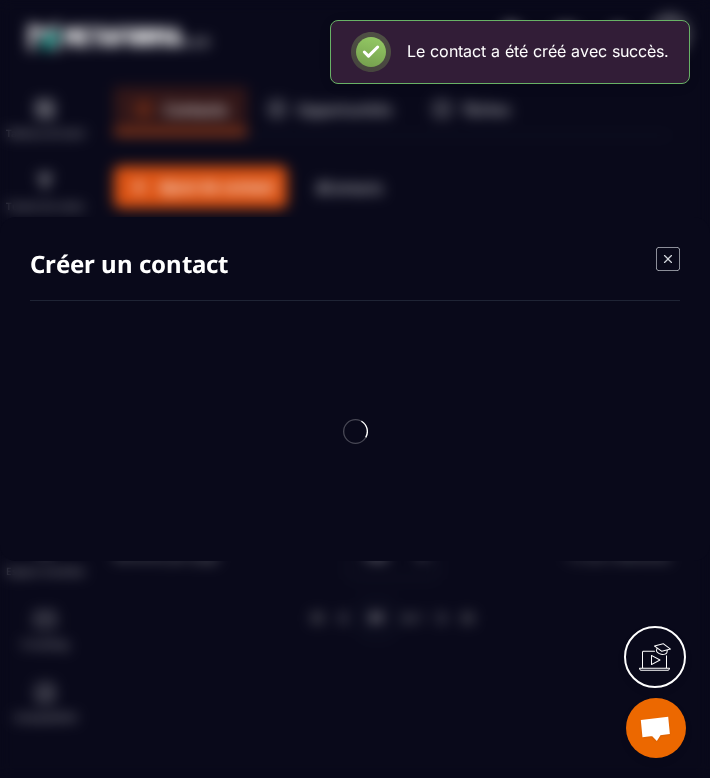 scroll, scrollTop: 0, scrollLeft: 0, axis: both 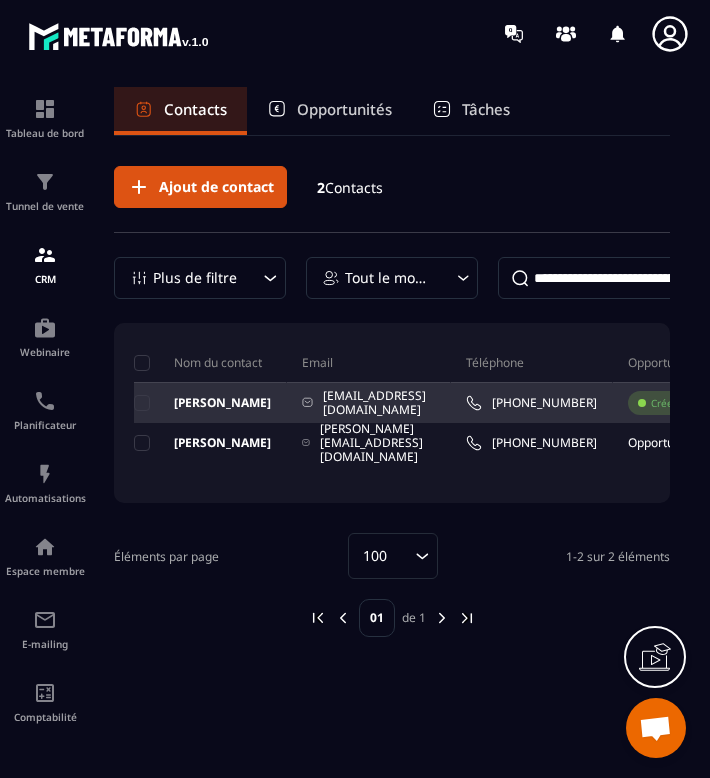 click on "[PERSON_NAME]" at bounding box center [202, 403] 